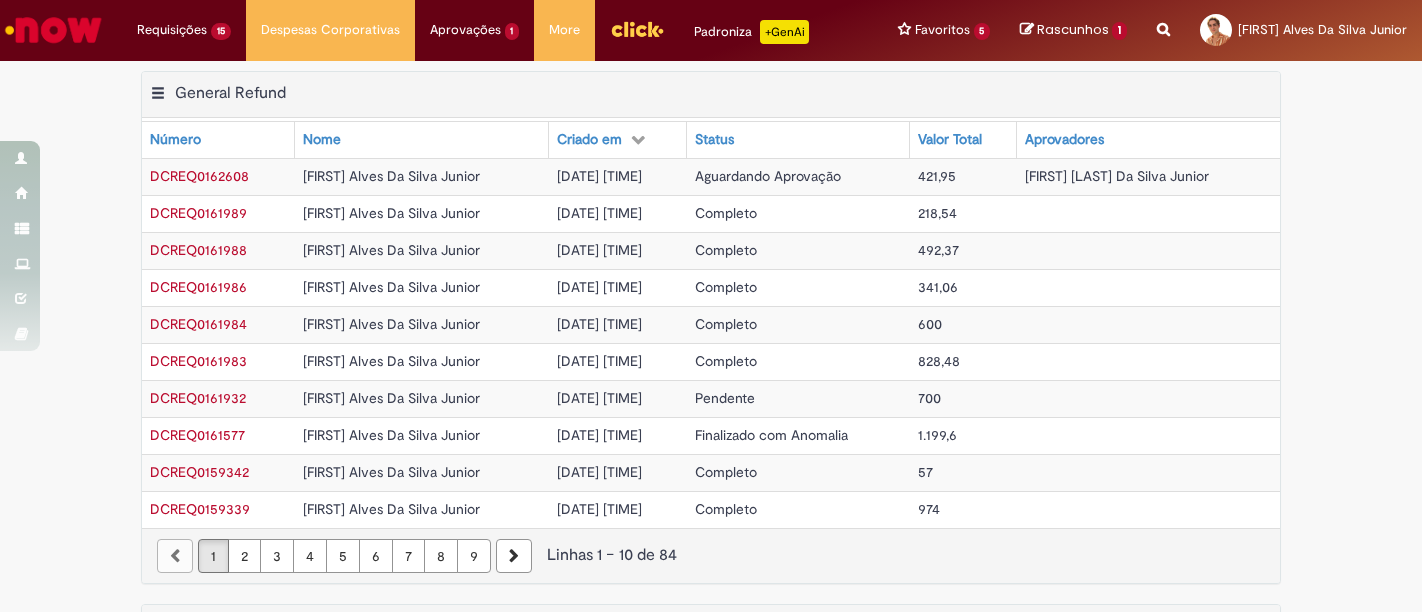 scroll, scrollTop: 0, scrollLeft: 0, axis: both 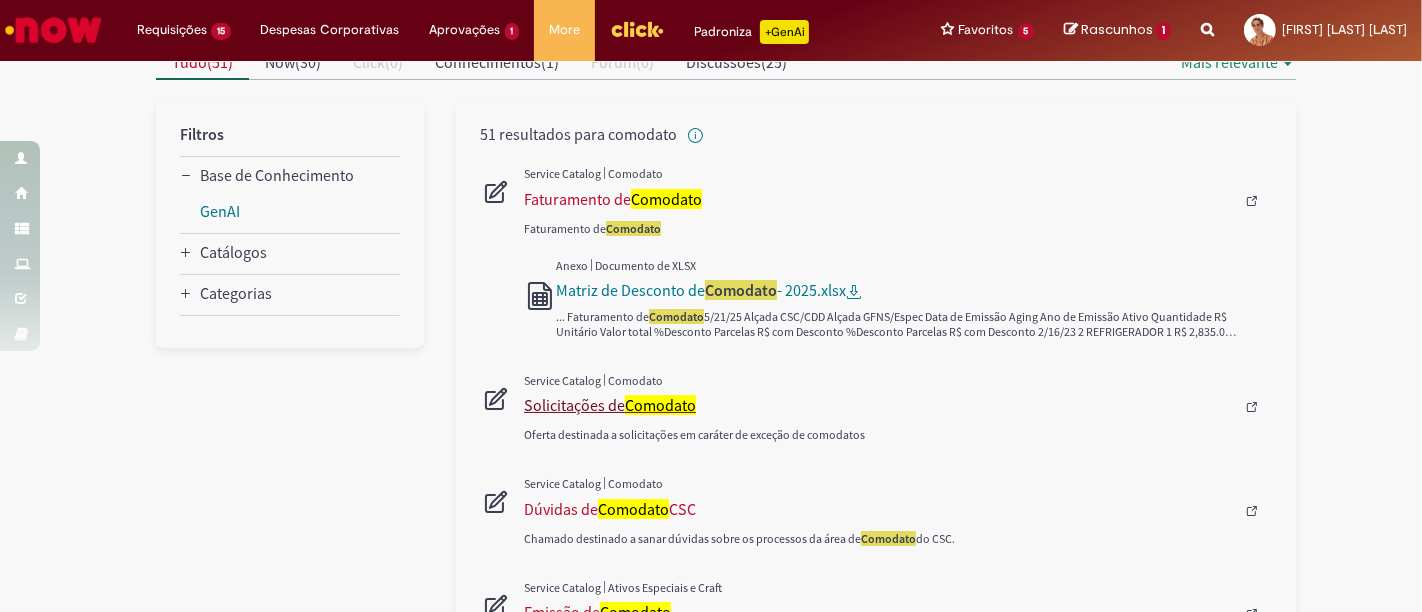 click on "Solicitações de  Comodato" at bounding box center (879, 405) 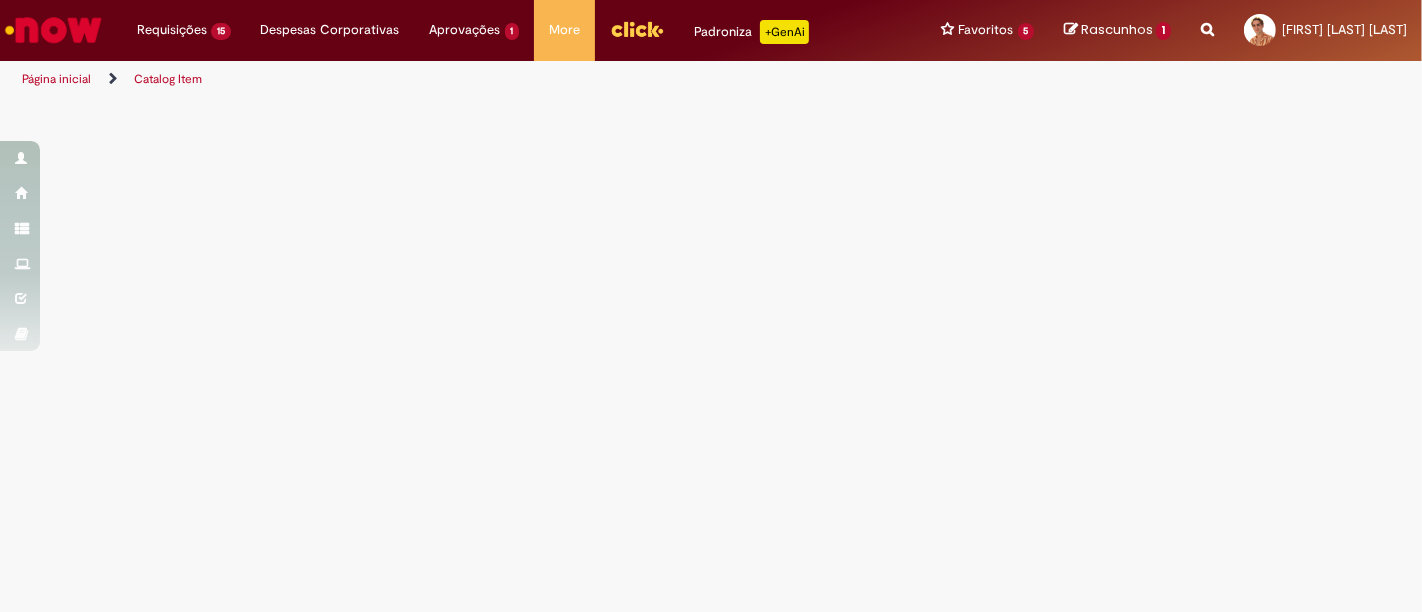 scroll, scrollTop: 0, scrollLeft: 0, axis: both 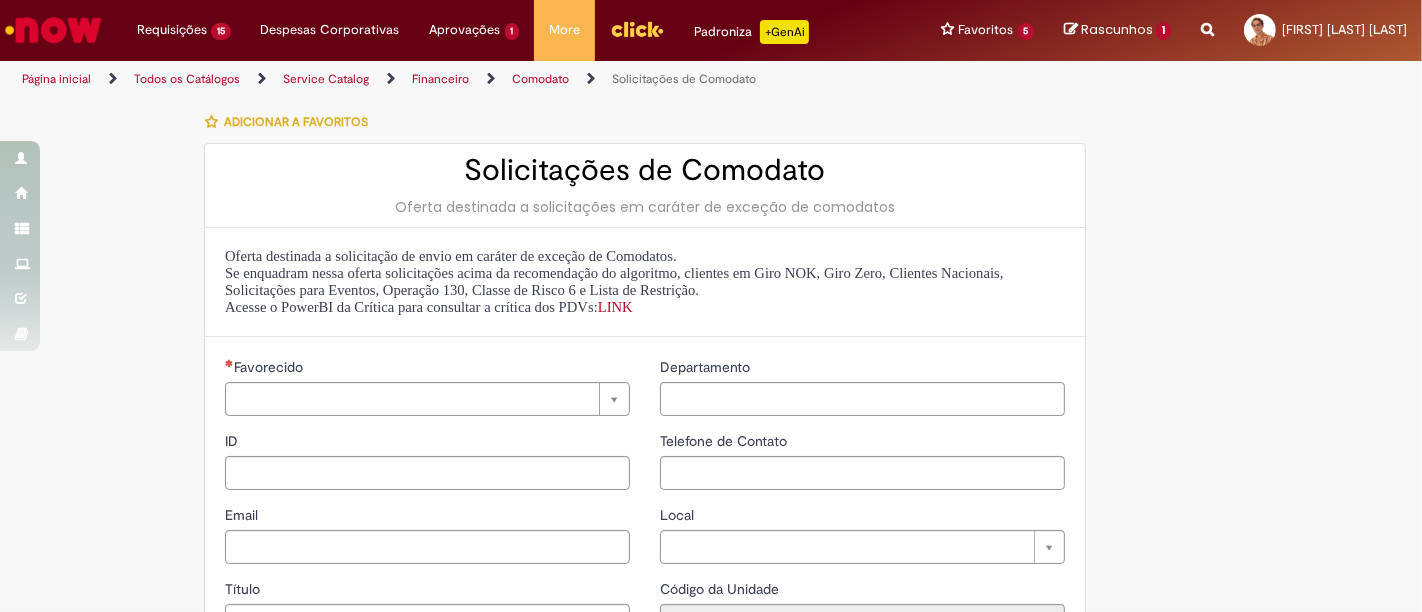 type on "********" 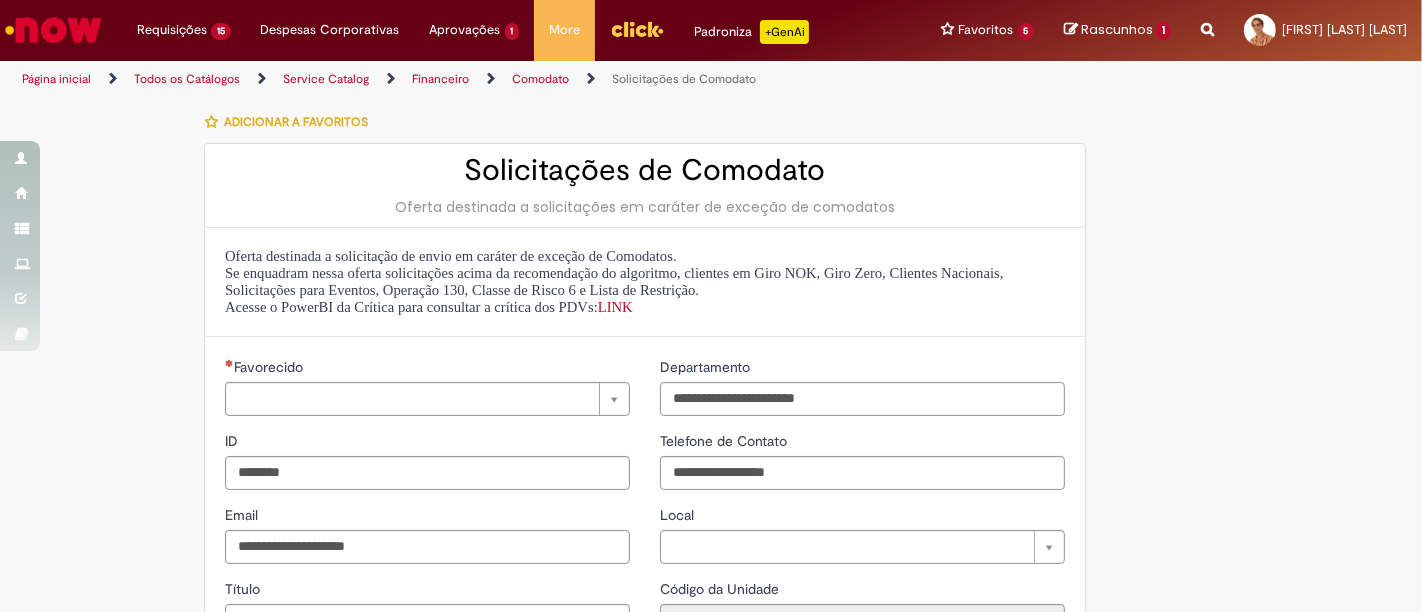 type on "****" 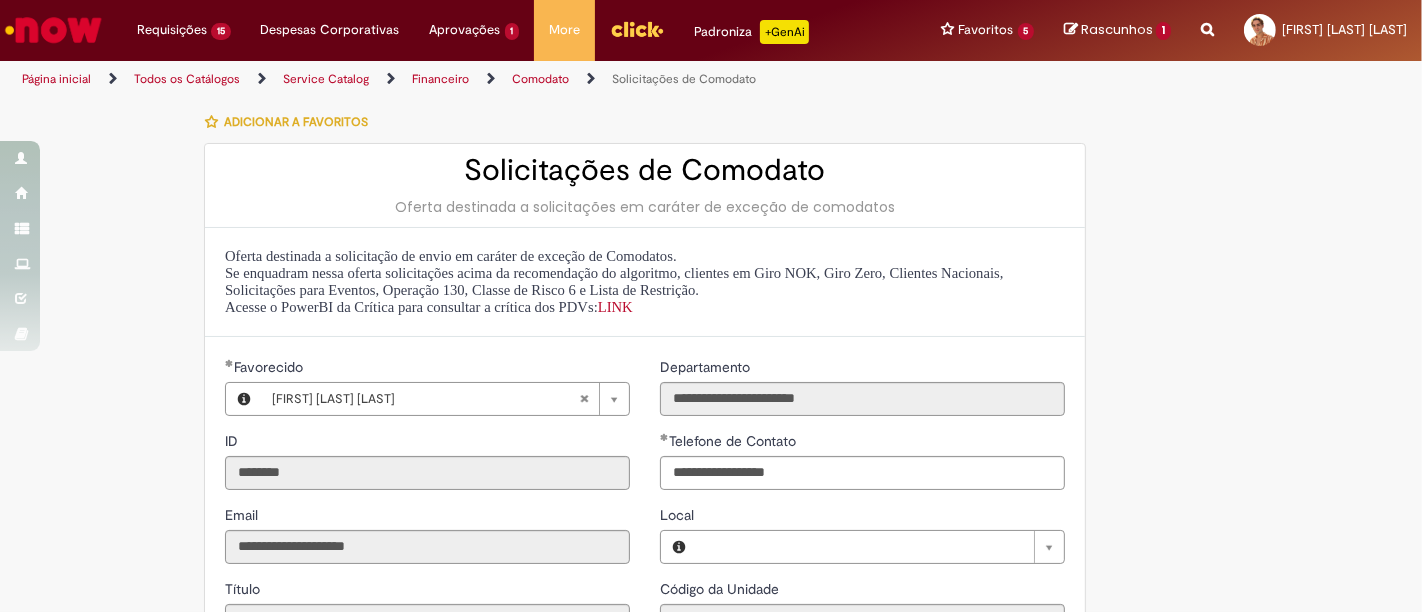 type on "**********" 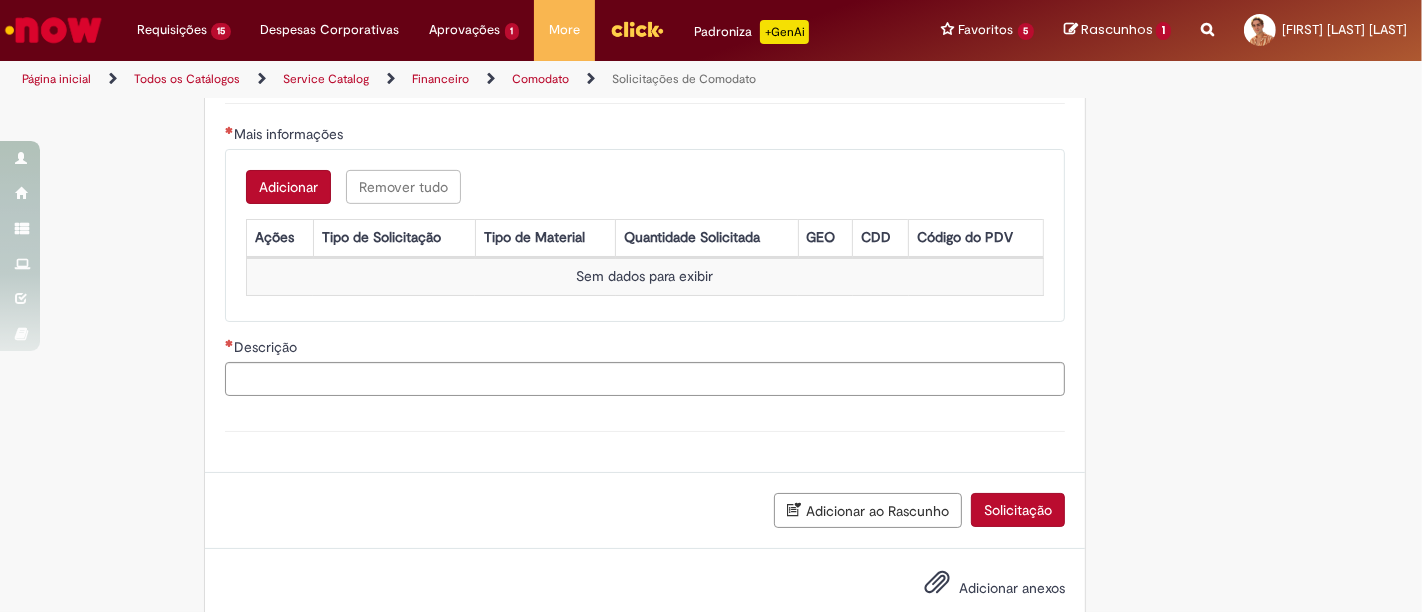 scroll, scrollTop: 676, scrollLeft: 0, axis: vertical 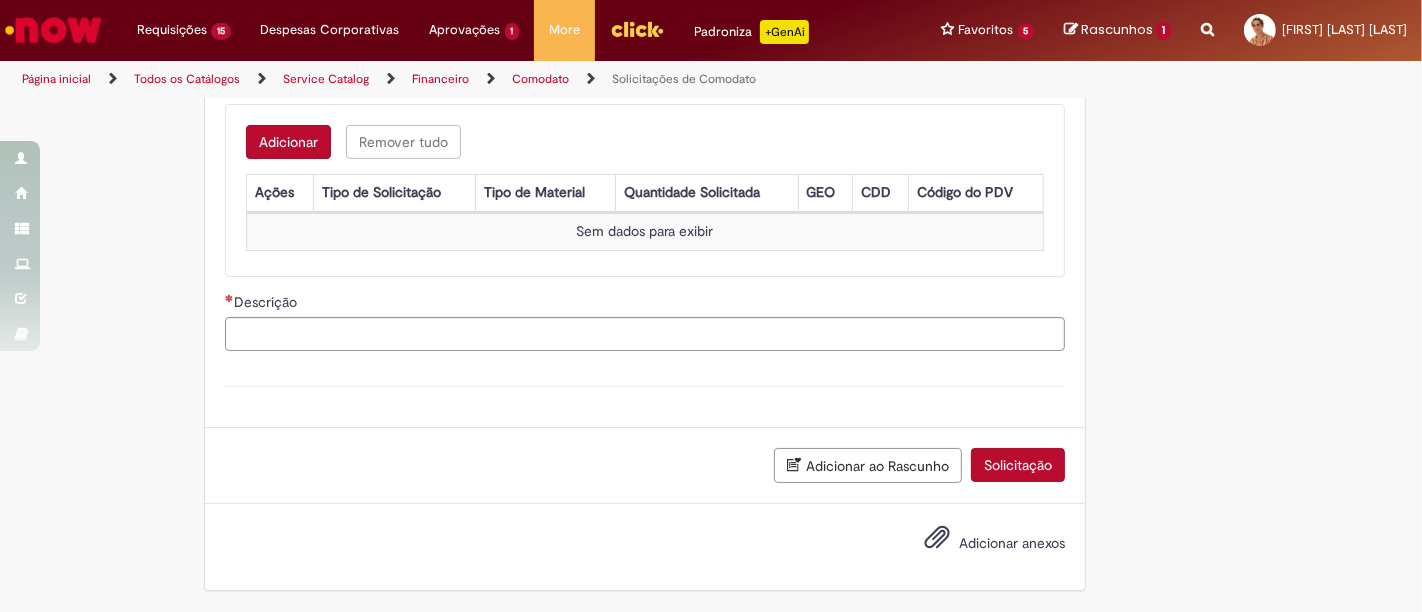 click on "Adicionar" at bounding box center (288, 142) 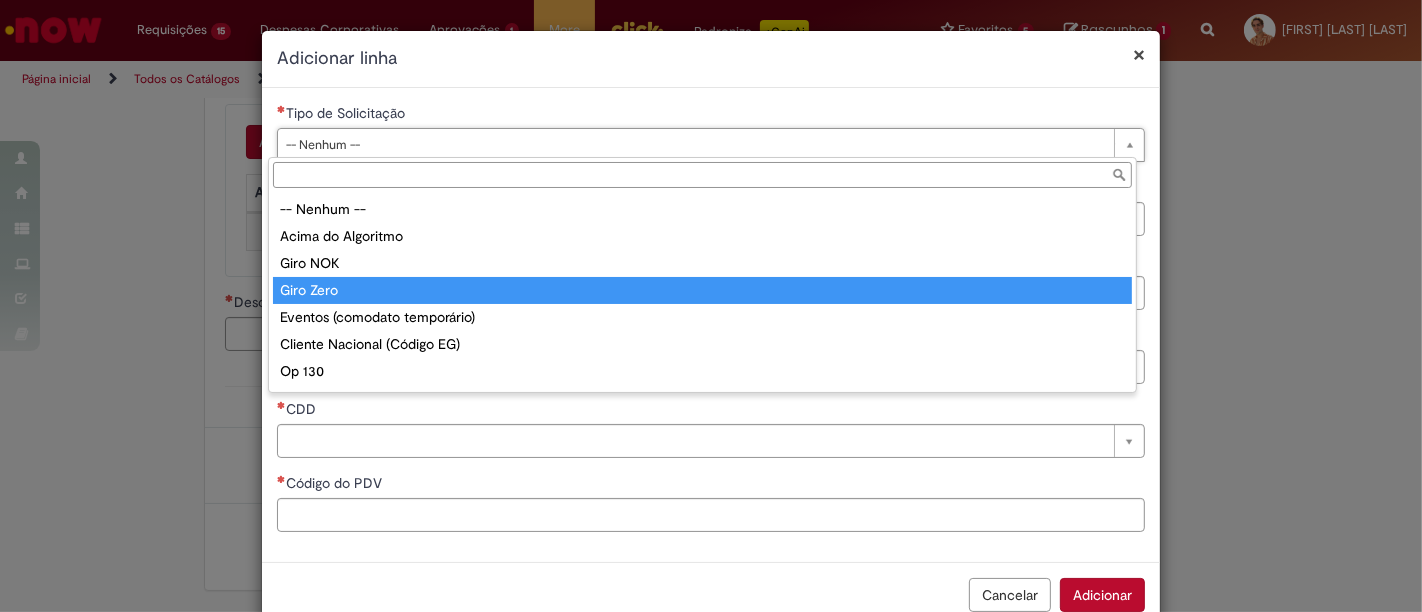 scroll, scrollTop: 51, scrollLeft: 0, axis: vertical 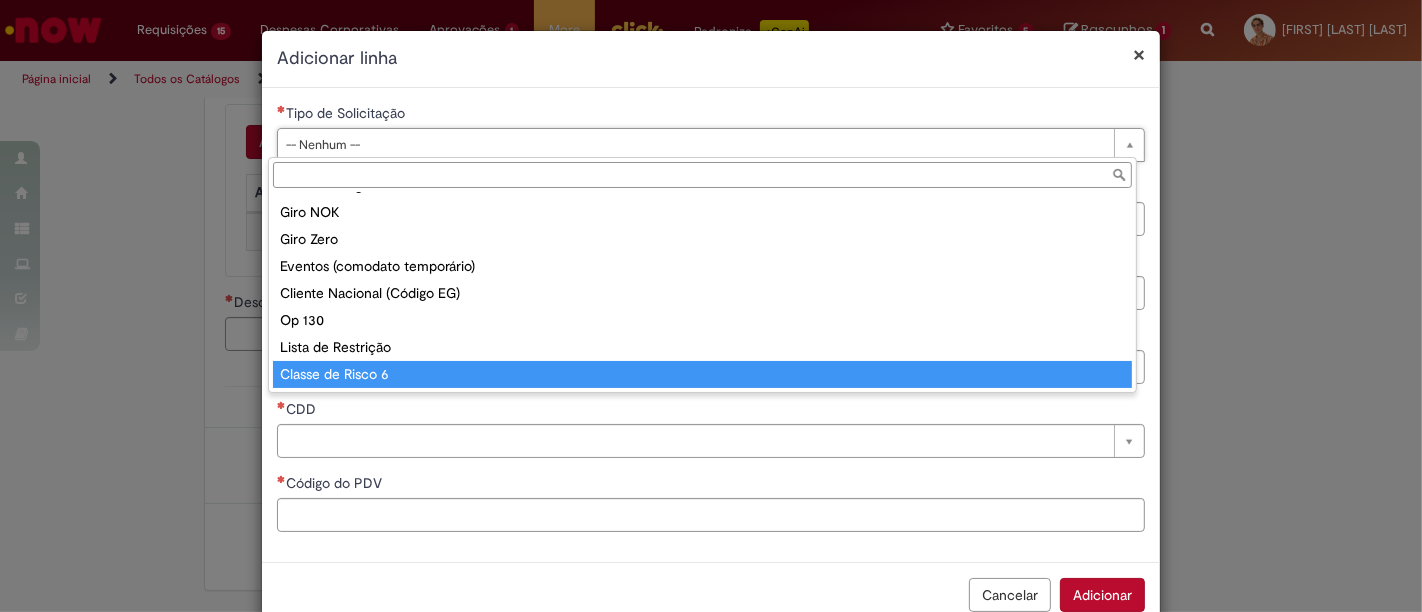type on "**********" 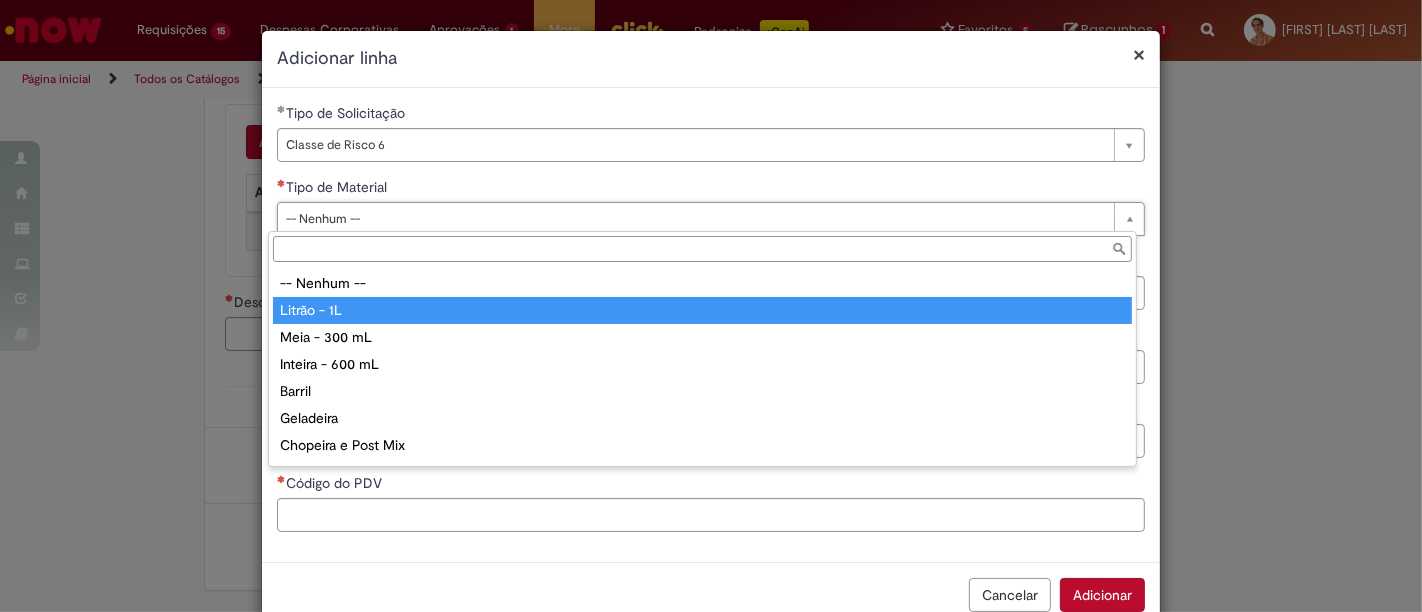 type on "**********" 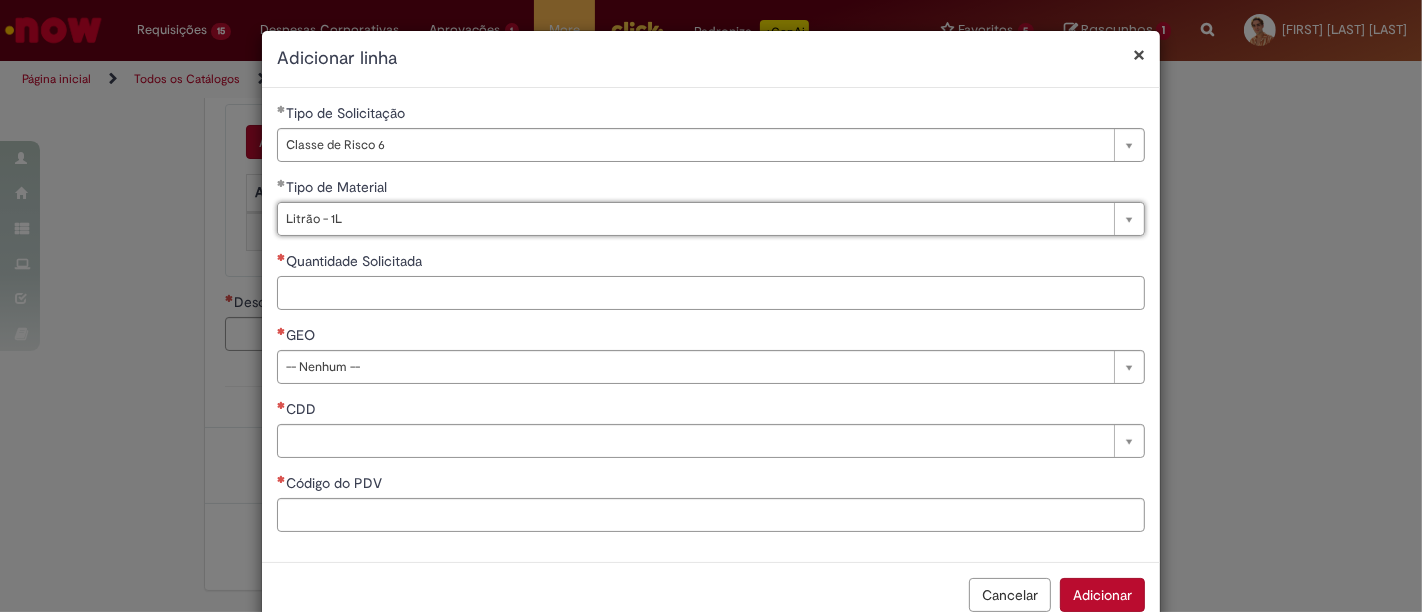 click on "Quantidade Solicitada" at bounding box center [711, 293] 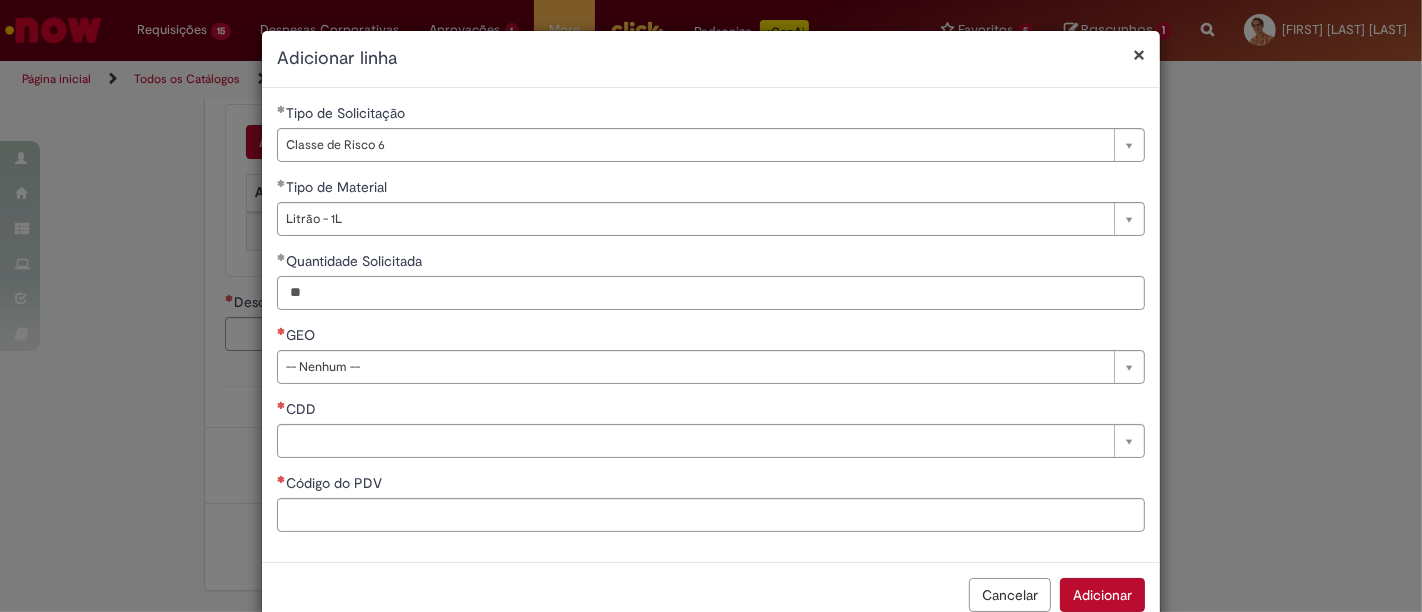 type on "**" 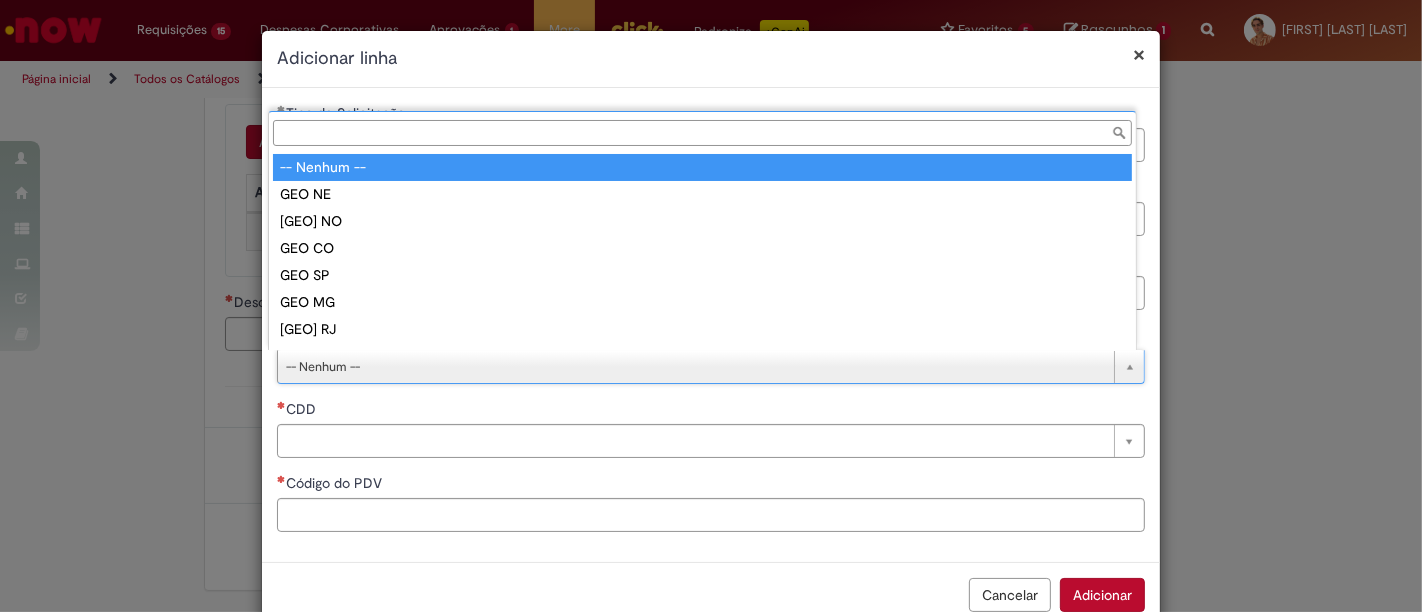 scroll, scrollTop: 16, scrollLeft: 0, axis: vertical 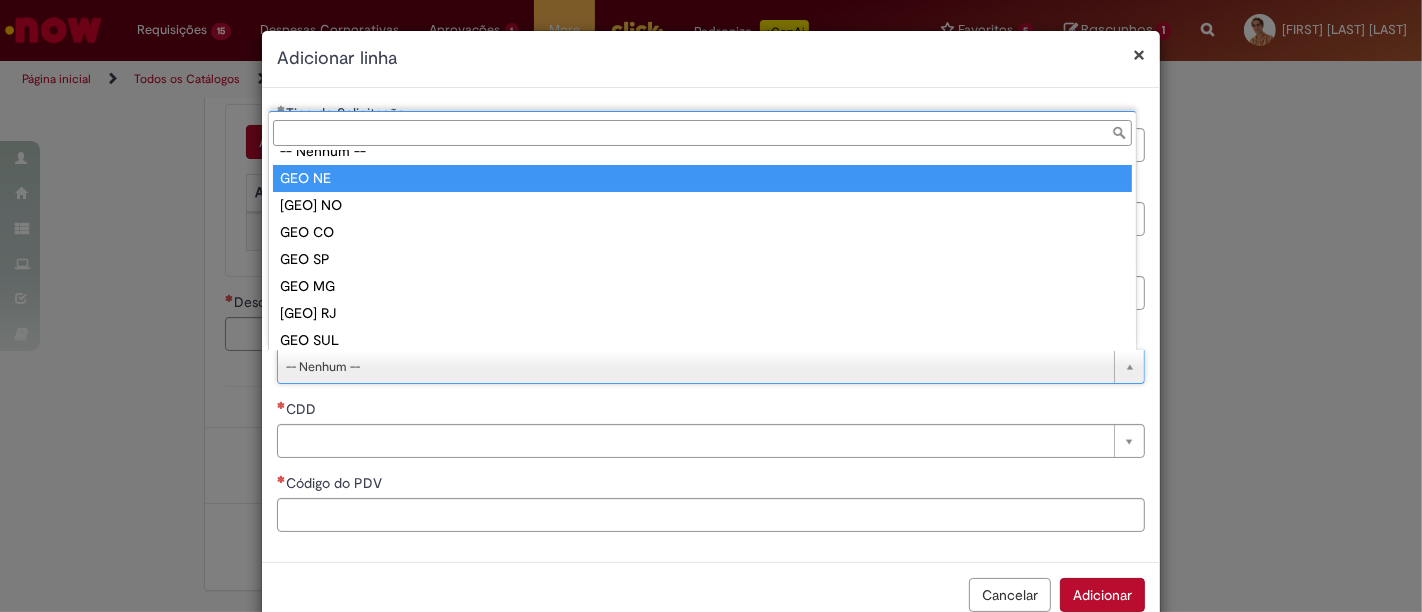 type on "******" 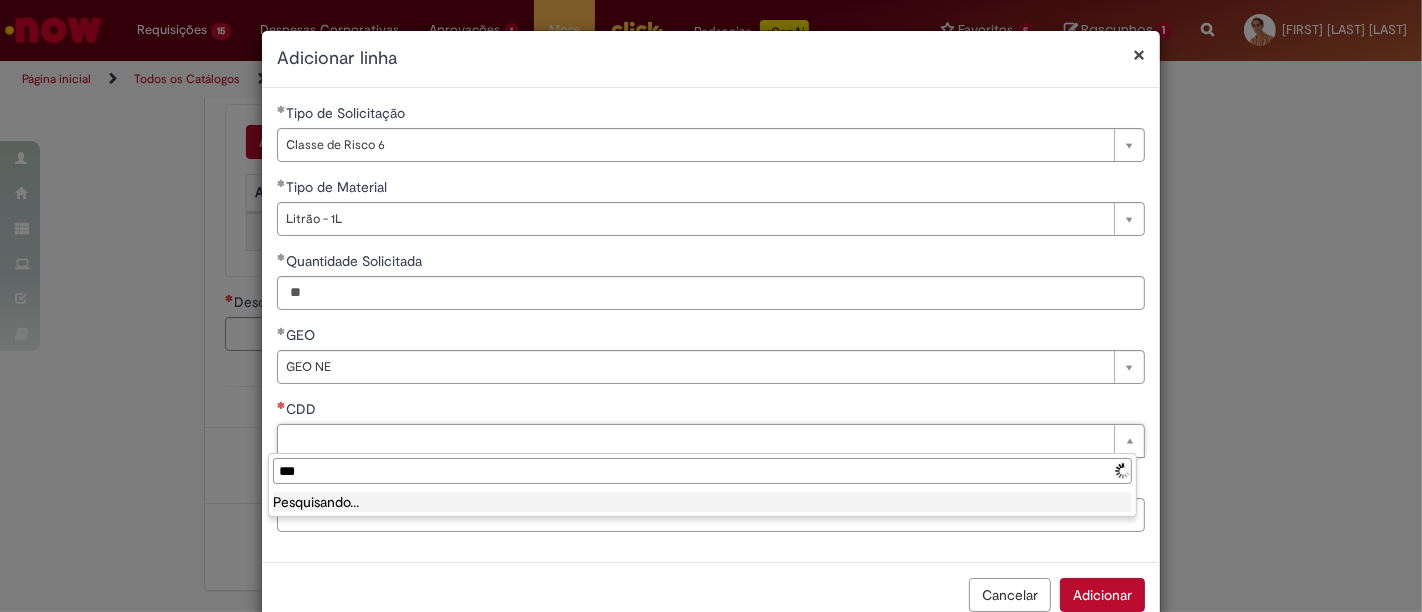 type on "****" 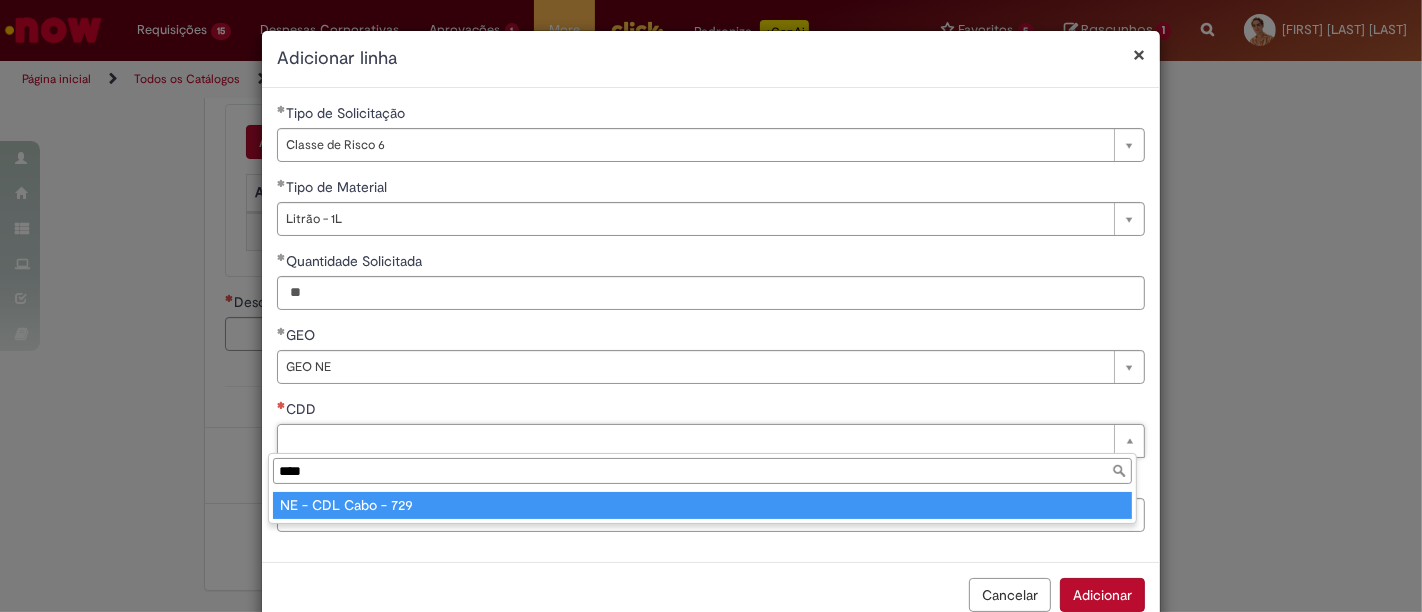 type on "**********" 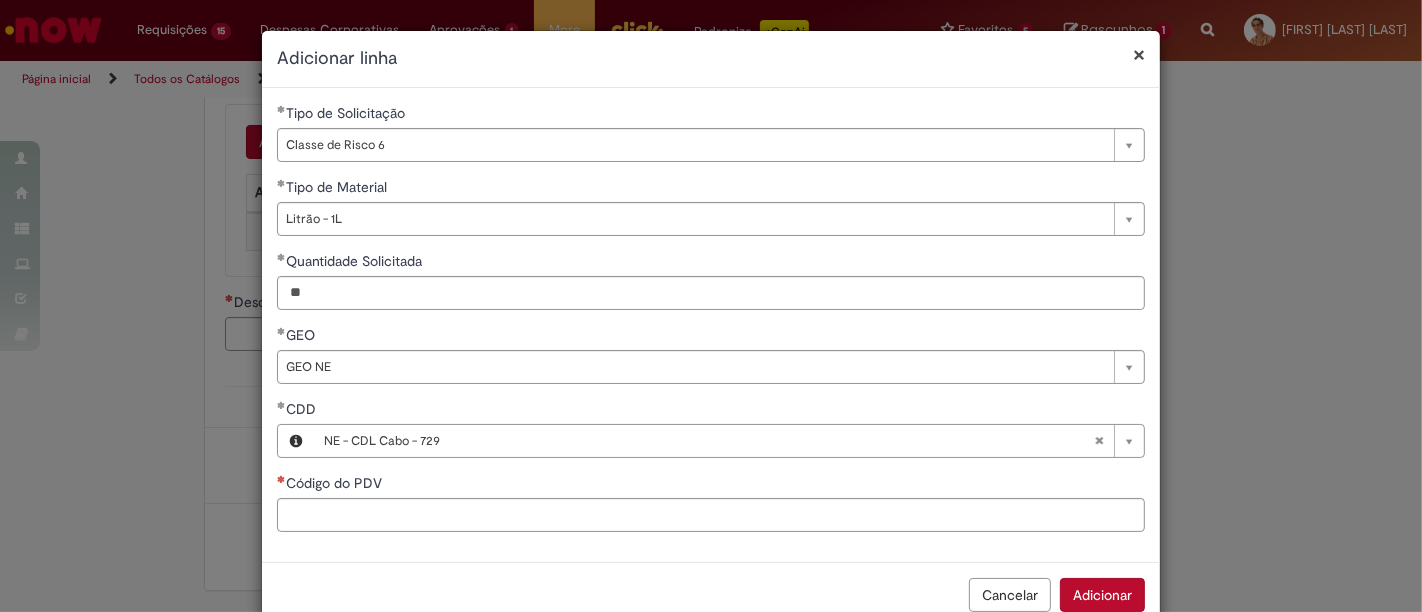 click on "**********" at bounding box center (711, 325) 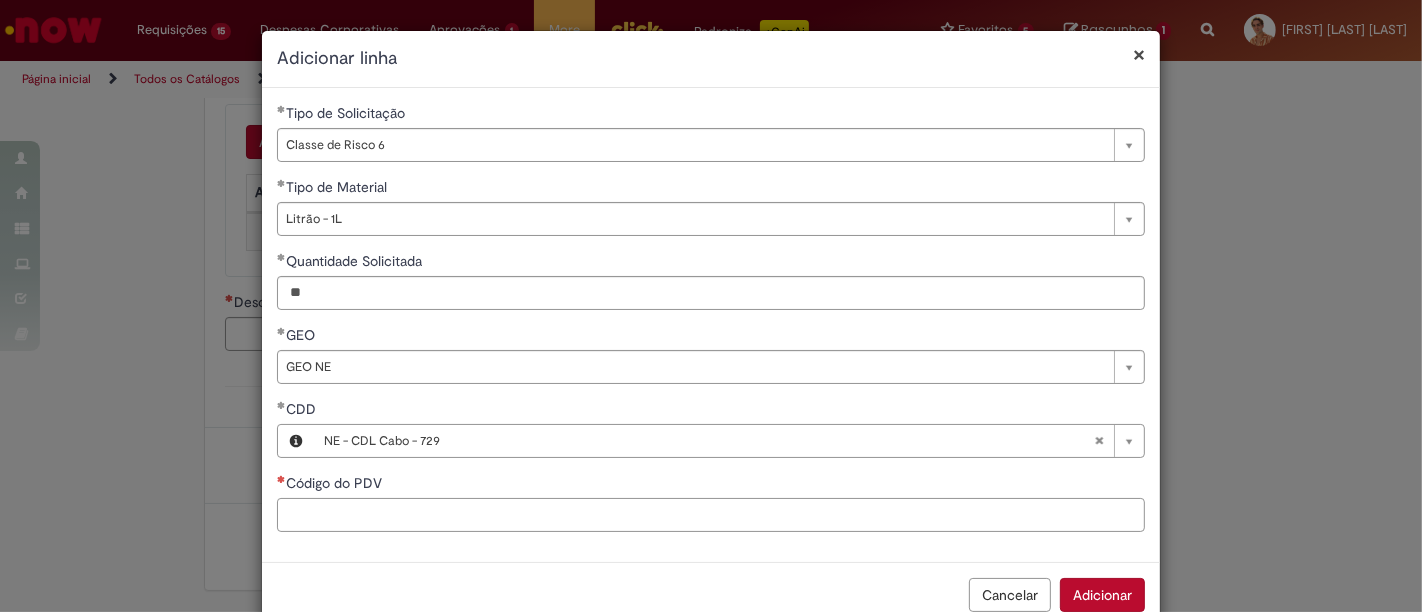 click on "Código do PDV" at bounding box center [711, 515] 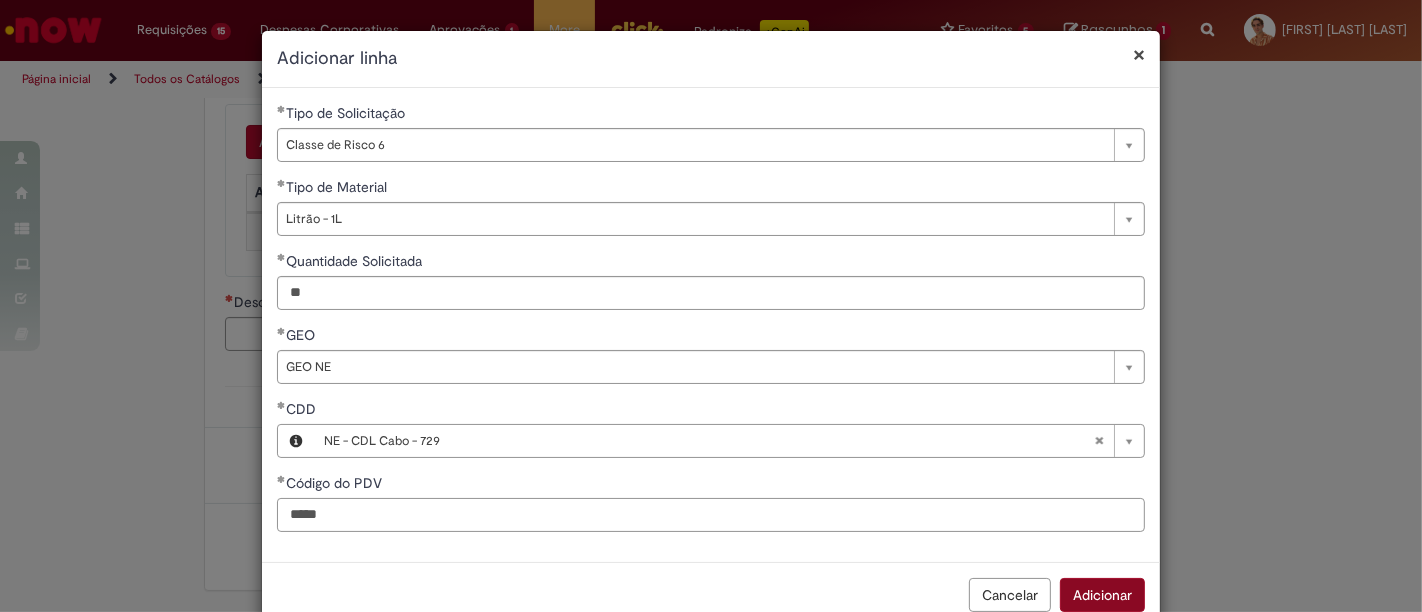 type on "*****" 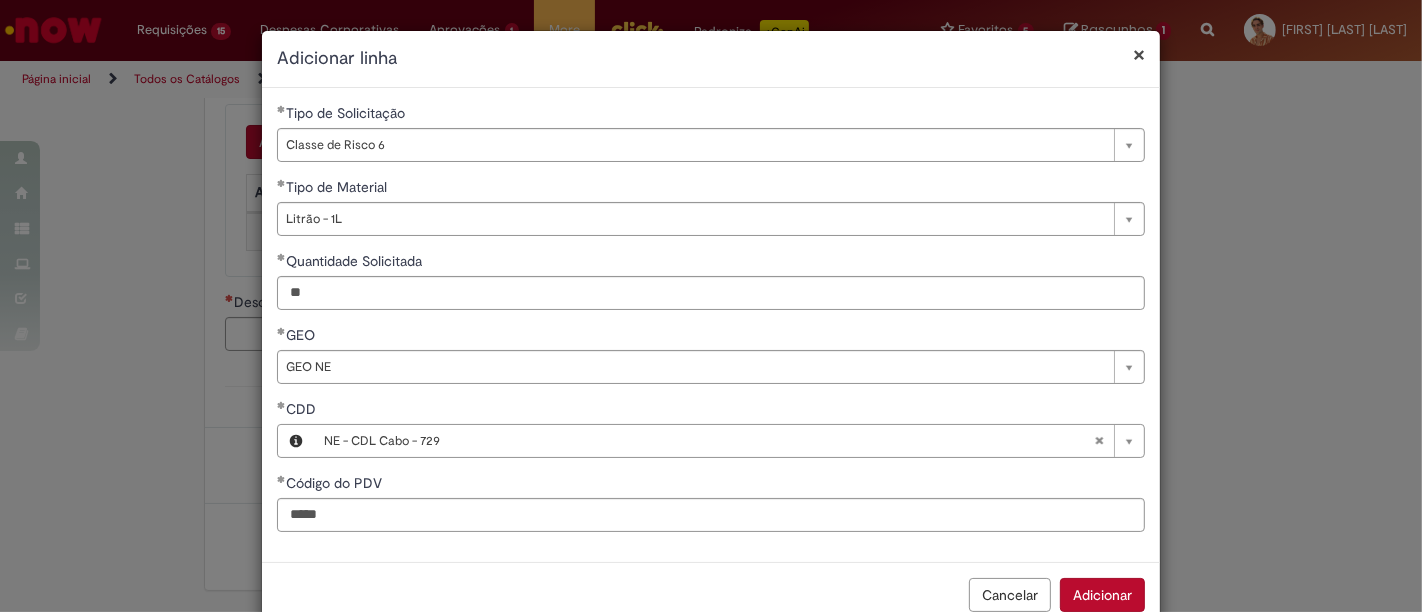 click on "Adicionar" at bounding box center [1102, 595] 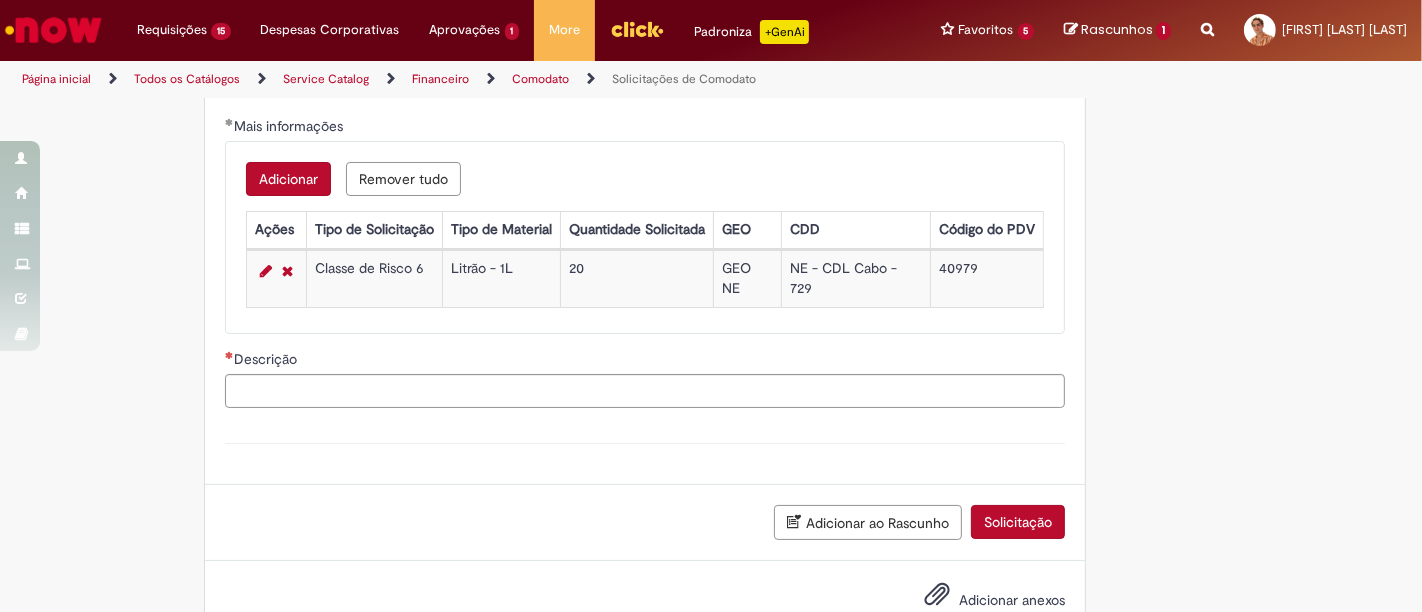 scroll, scrollTop: 676, scrollLeft: 0, axis: vertical 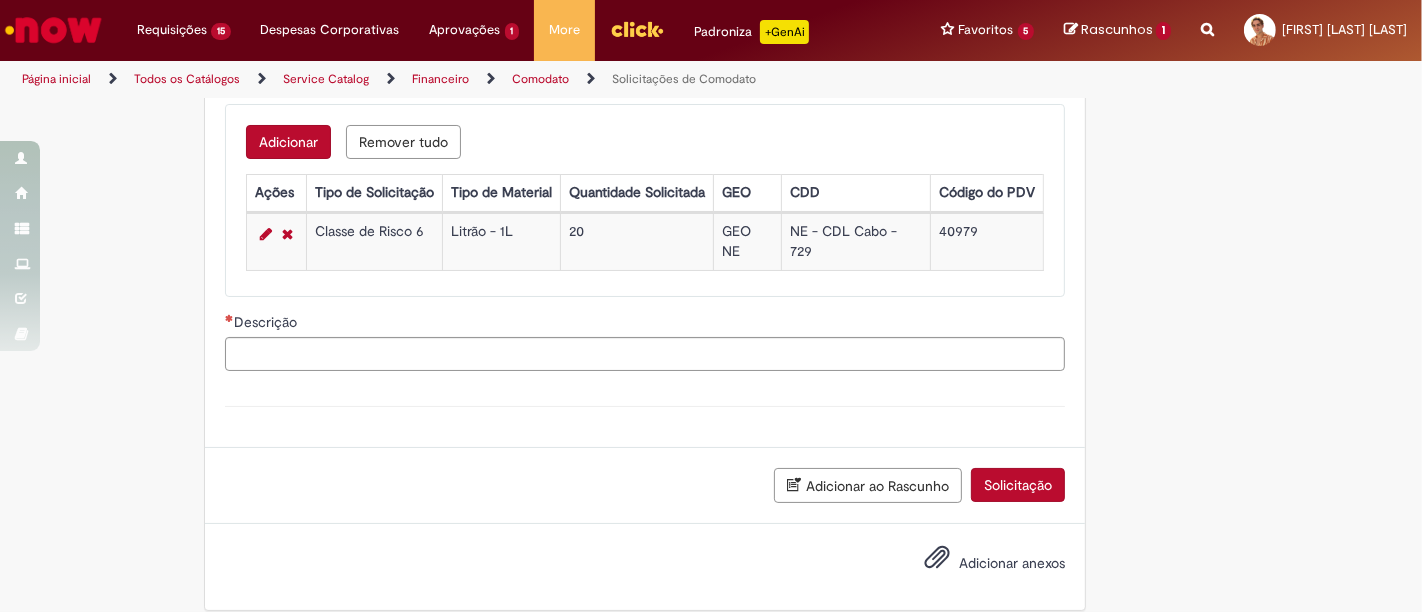 click on "Adicionar" at bounding box center [288, 142] 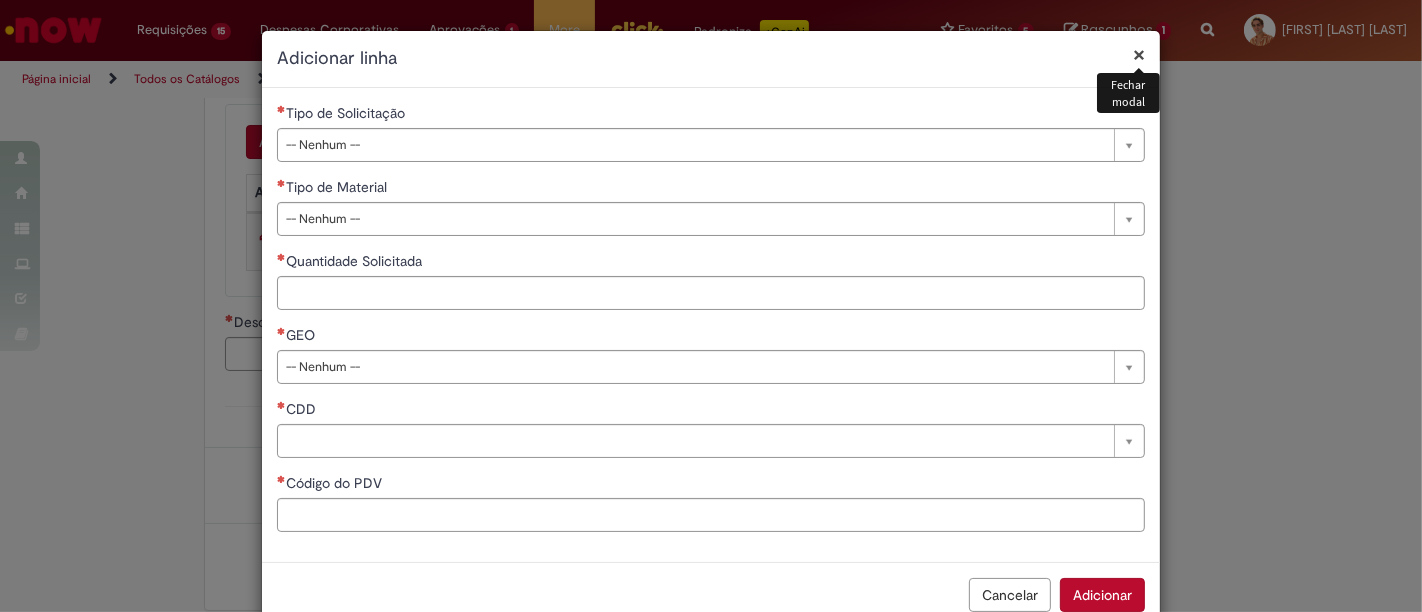 click on "Tipo de Solicitação" at bounding box center [711, 115] 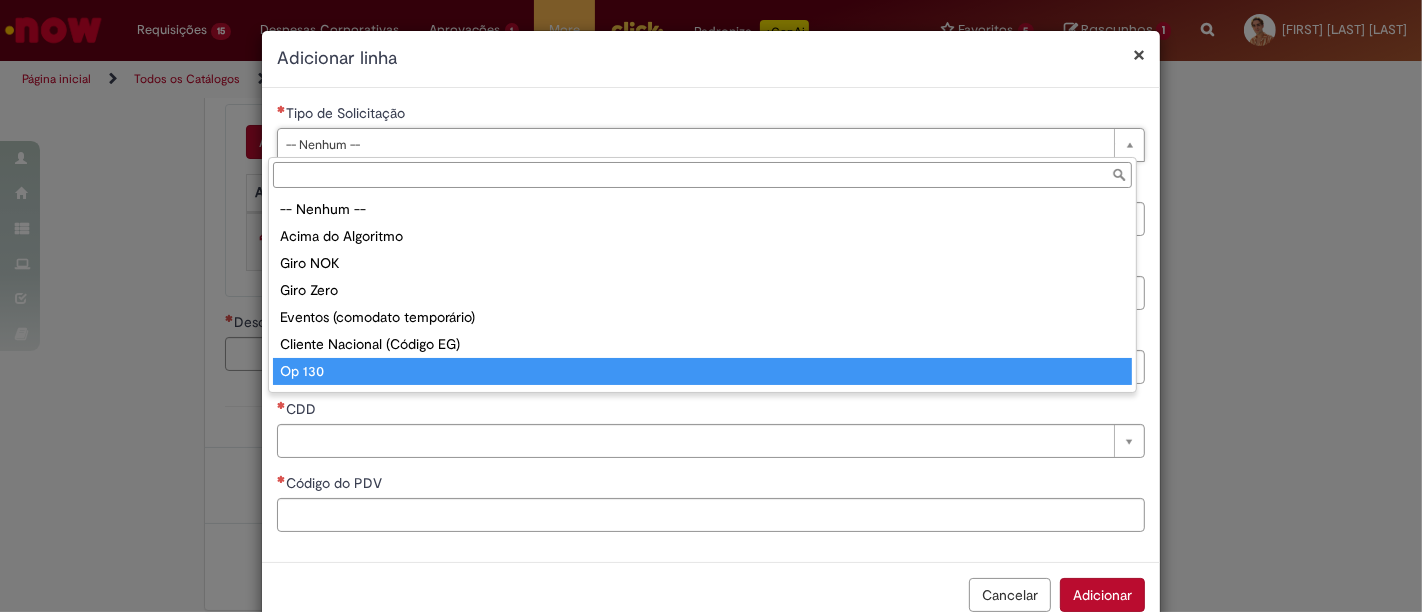 scroll, scrollTop: 51, scrollLeft: 0, axis: vertical 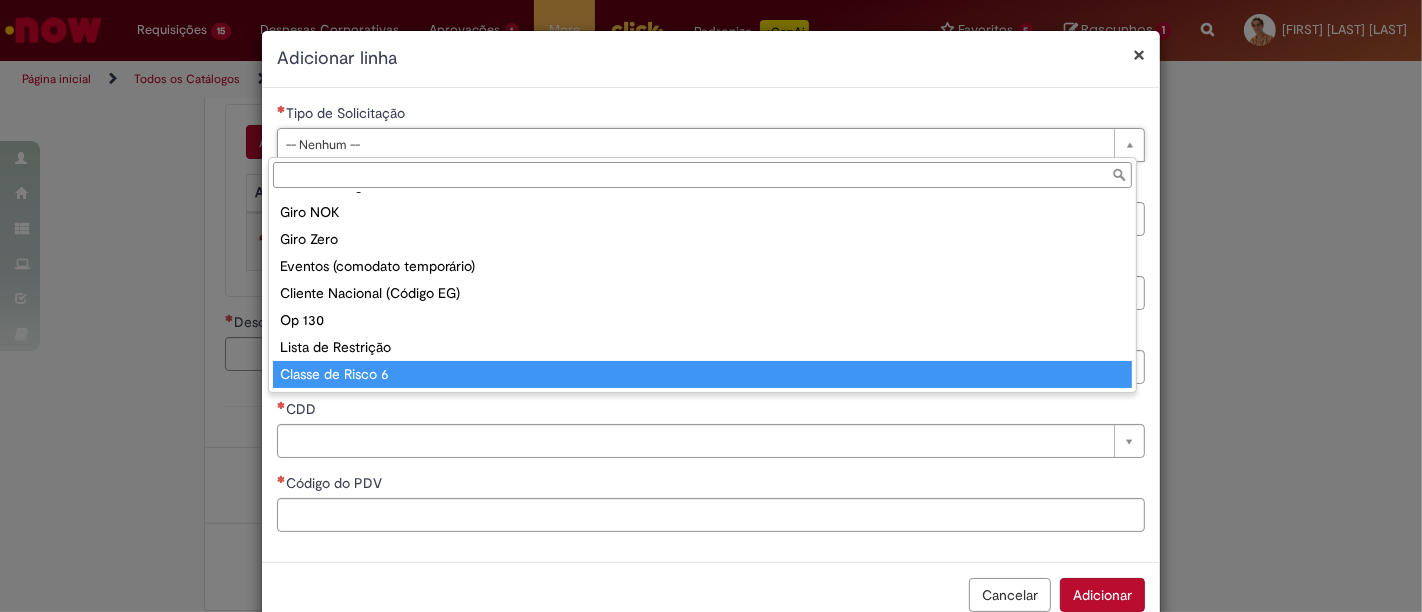 type on "**********" 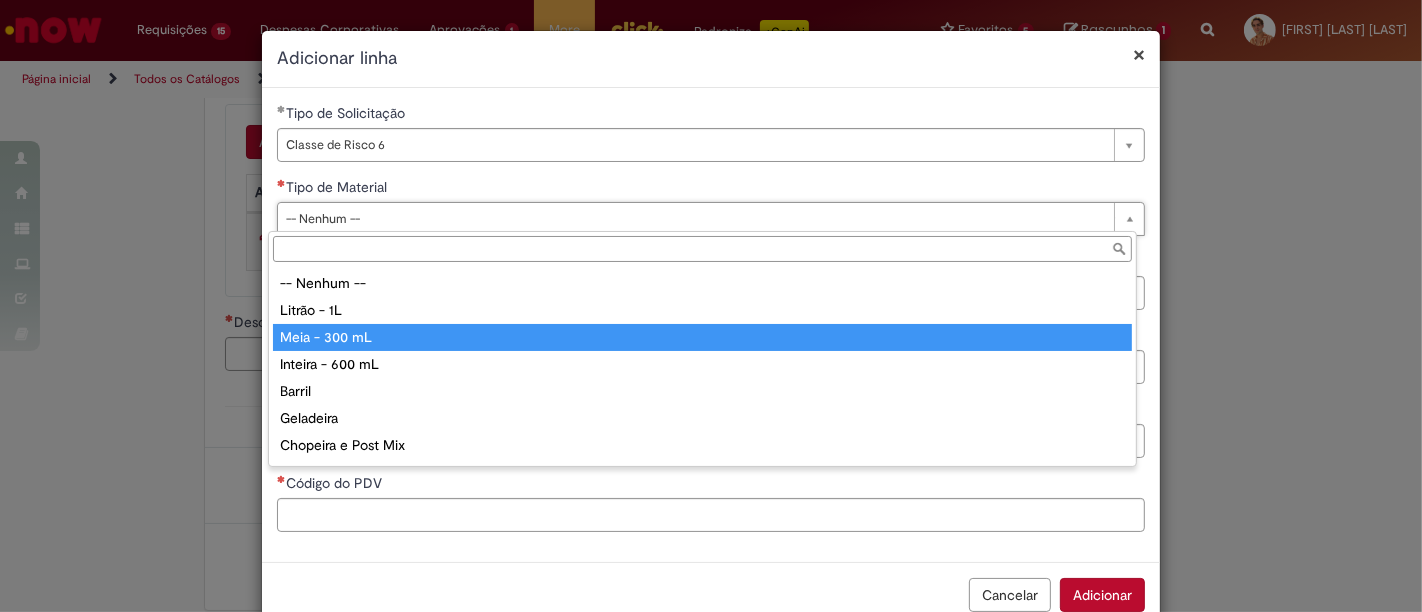 type on "**********" 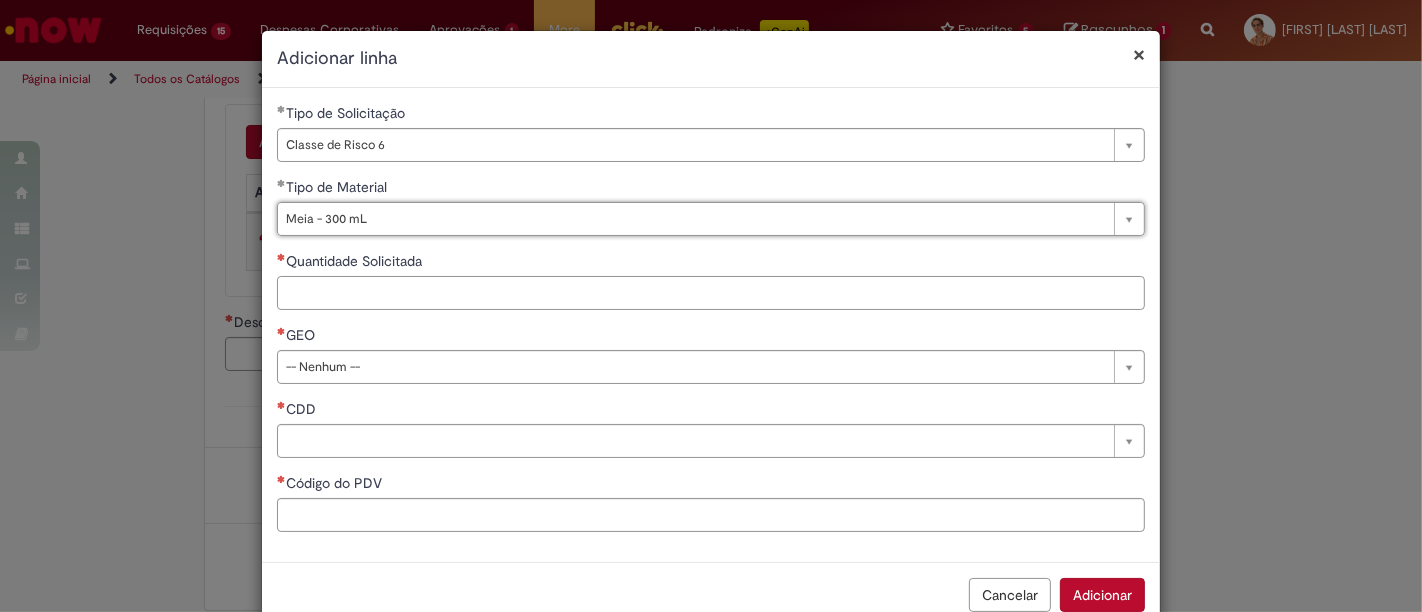 click on "Quantidade Solicitada" at bounding box center [711, 293] 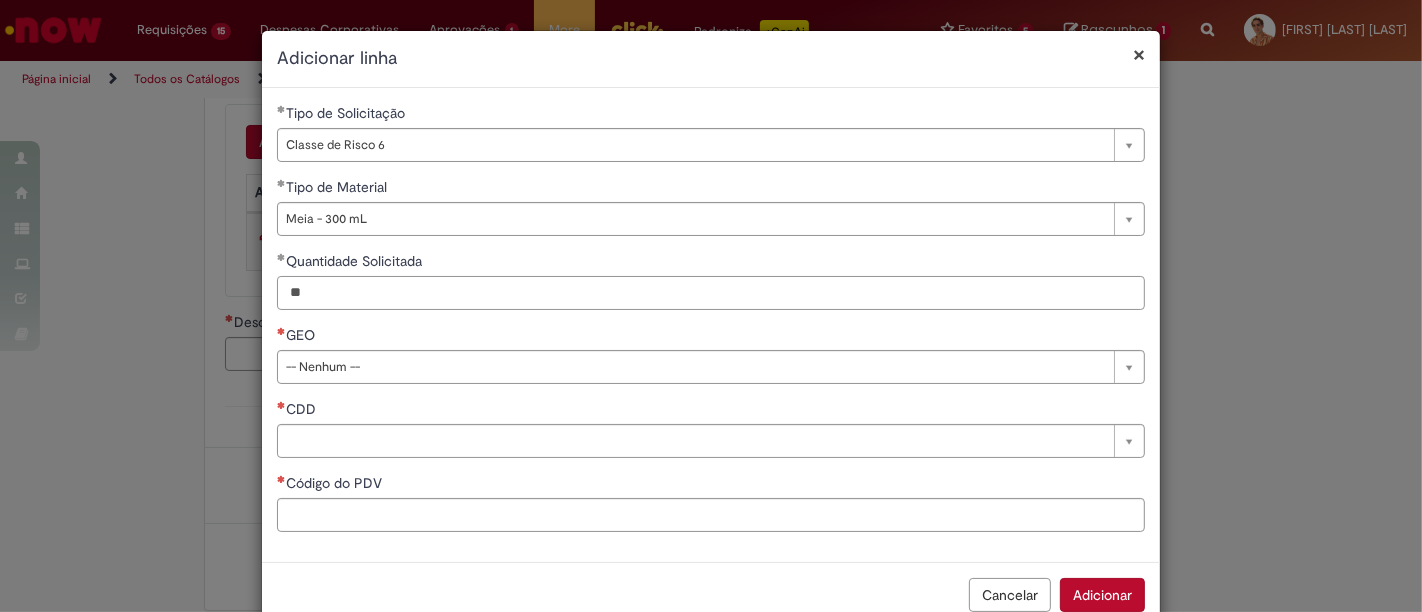 type on "**" 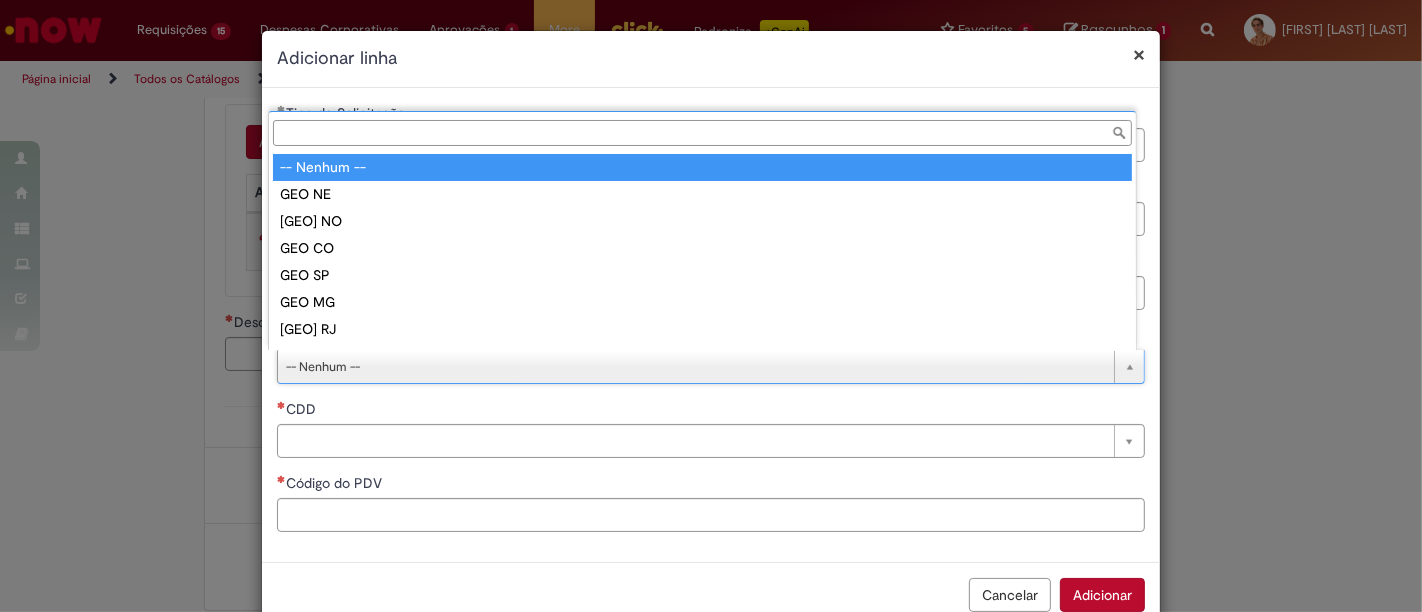 scroll, scrollTop: 16, scrollLeft: 0, axis: vertical 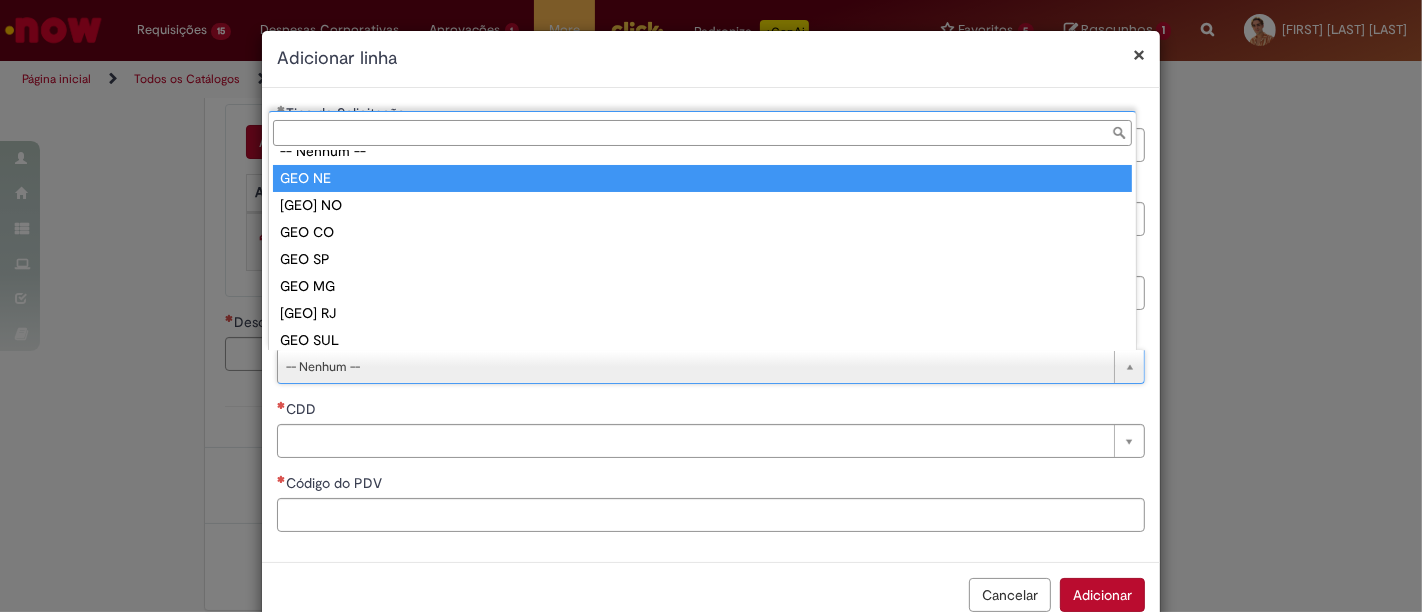 type on "******" 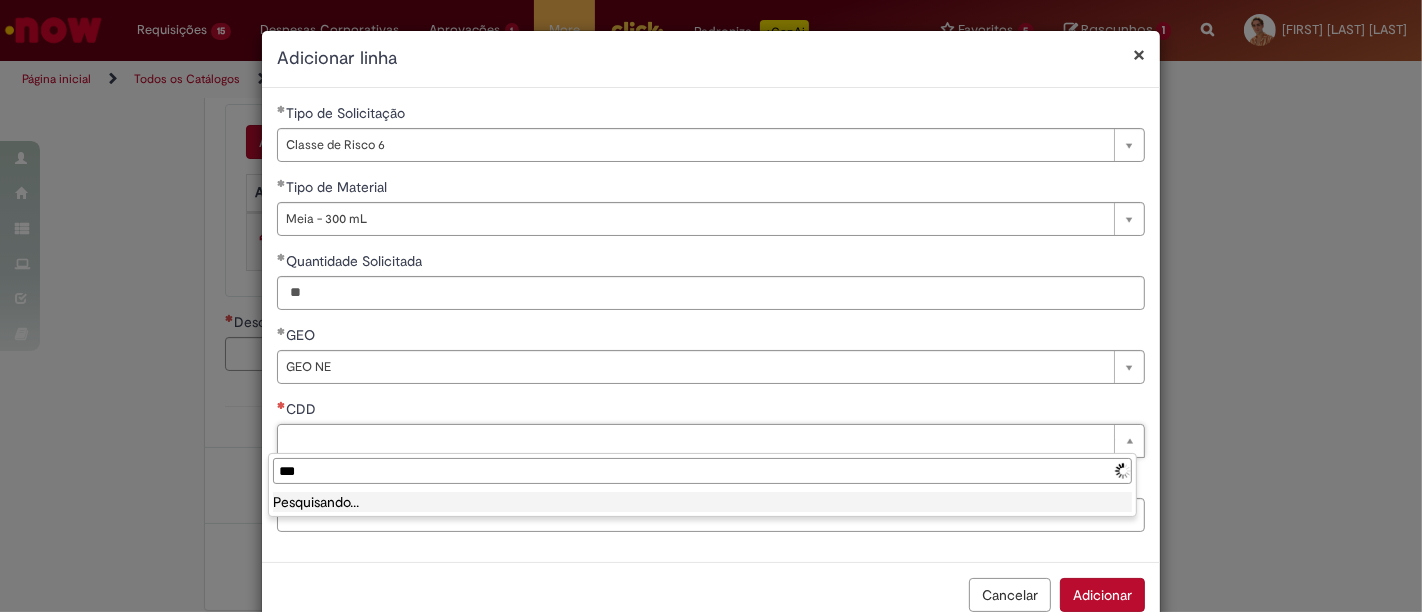 type on "****" 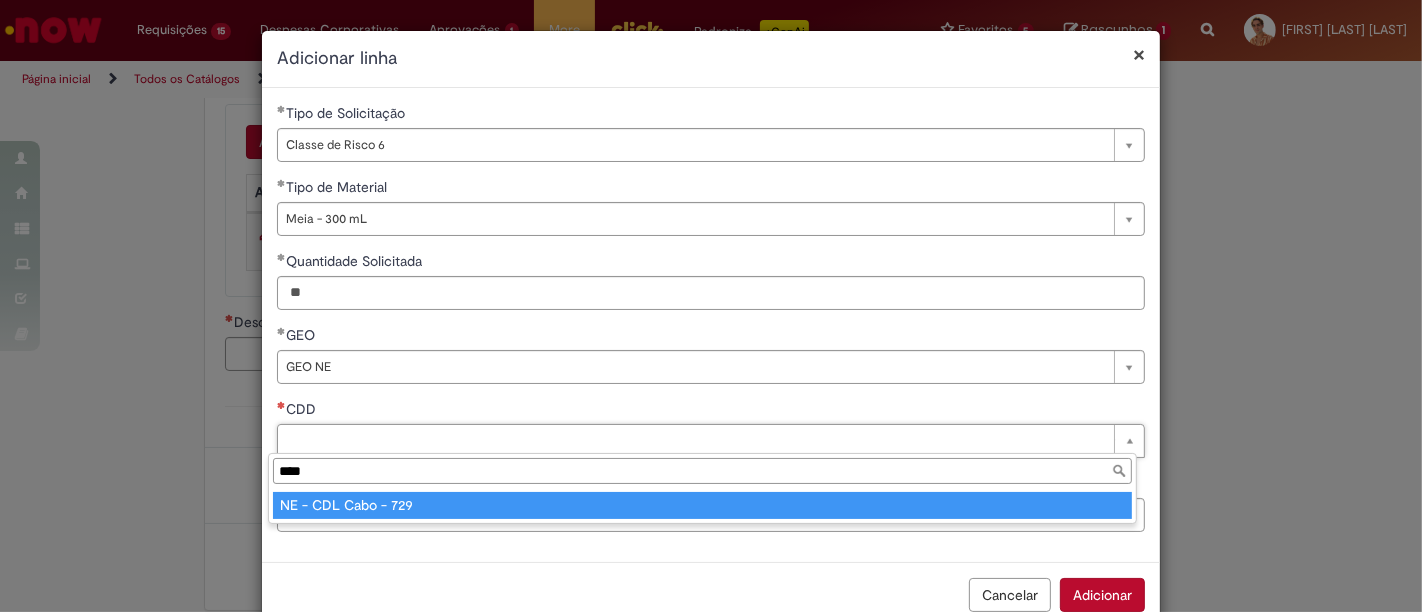 type on "**********" 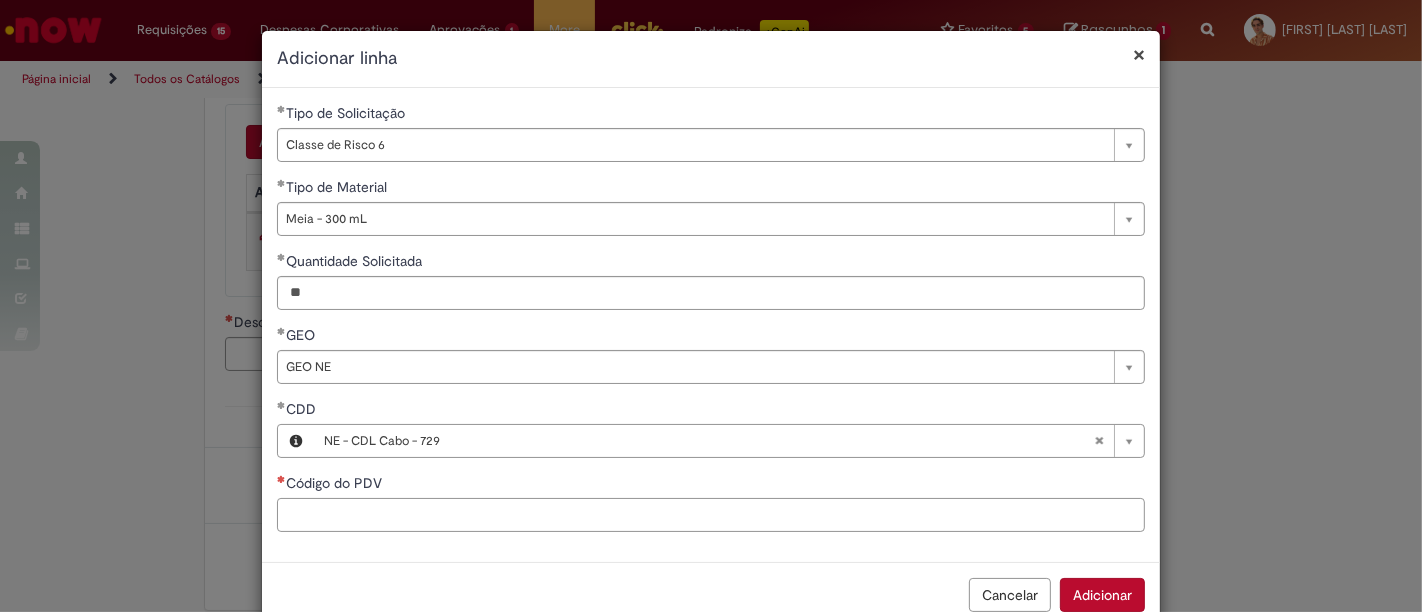 click on "Código do PDV" at bounding box center [711, 515] 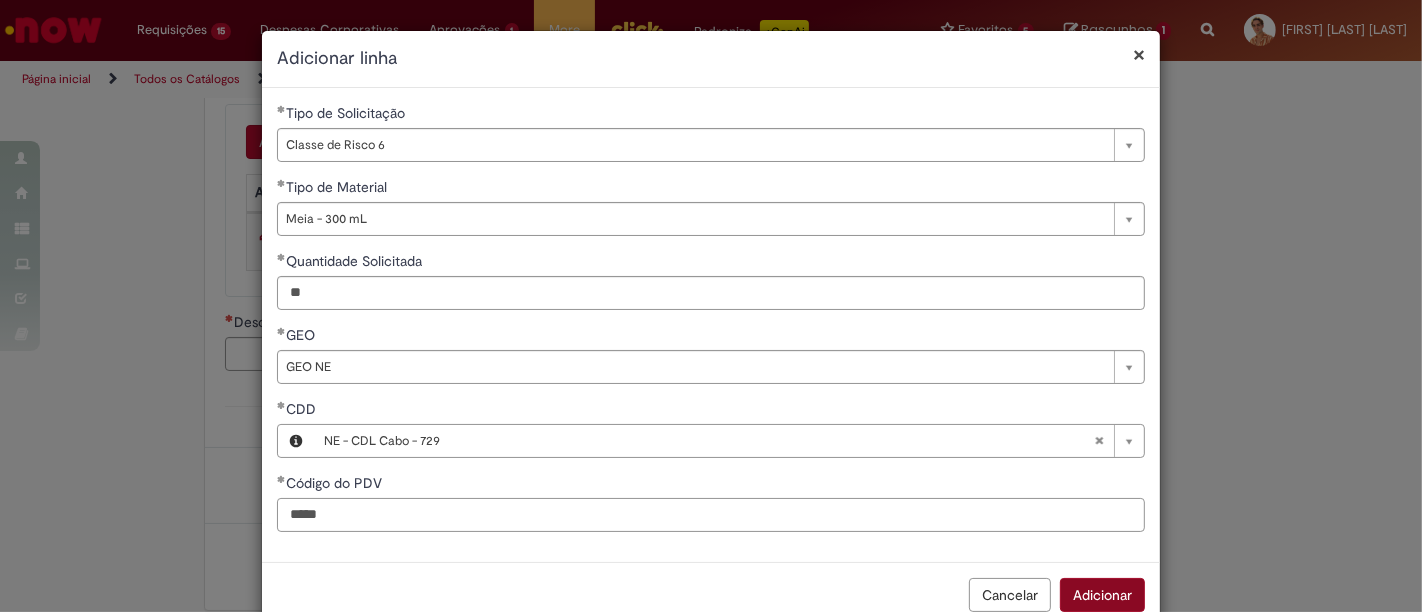 type on "*****" 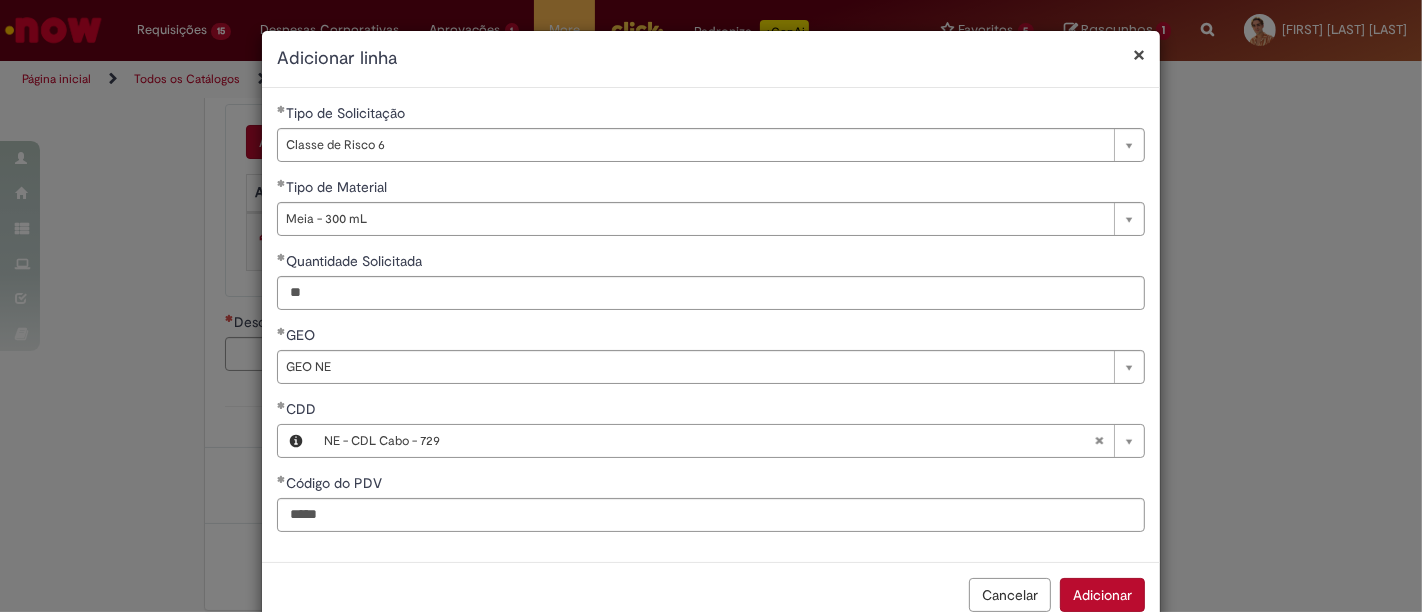 click on "Adicionar" at bounding box center (1102, 595) 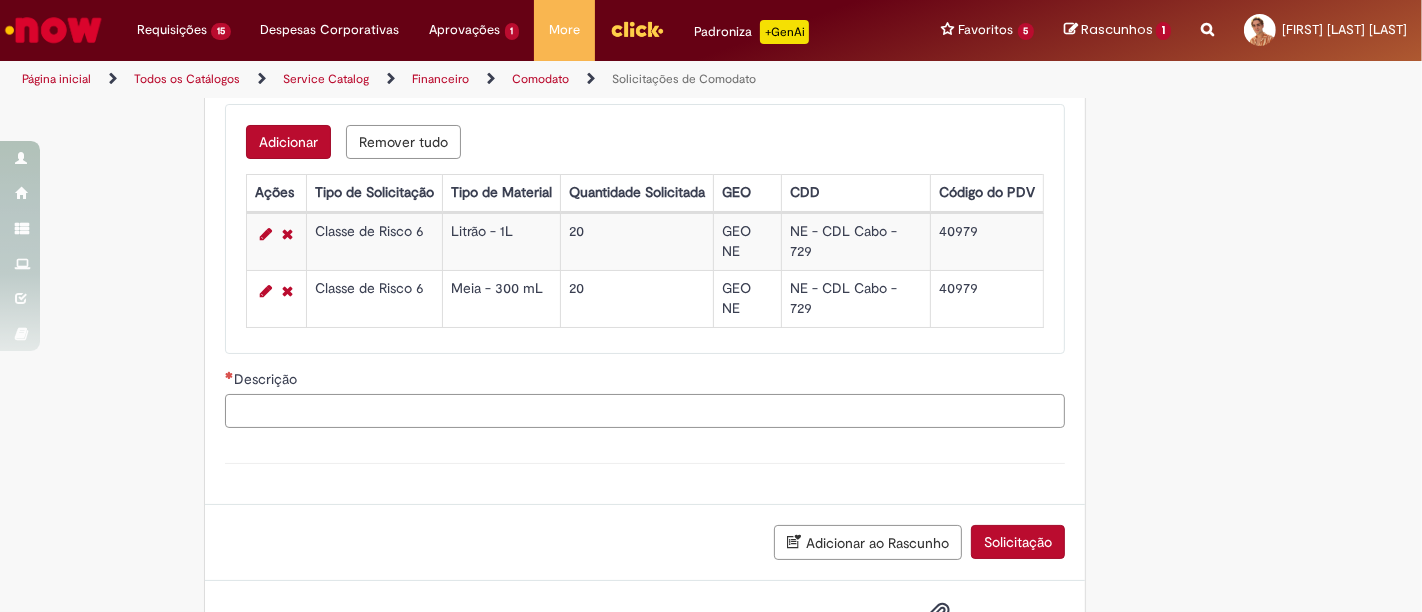click on "Descrição" at bounding box center (645, 411) 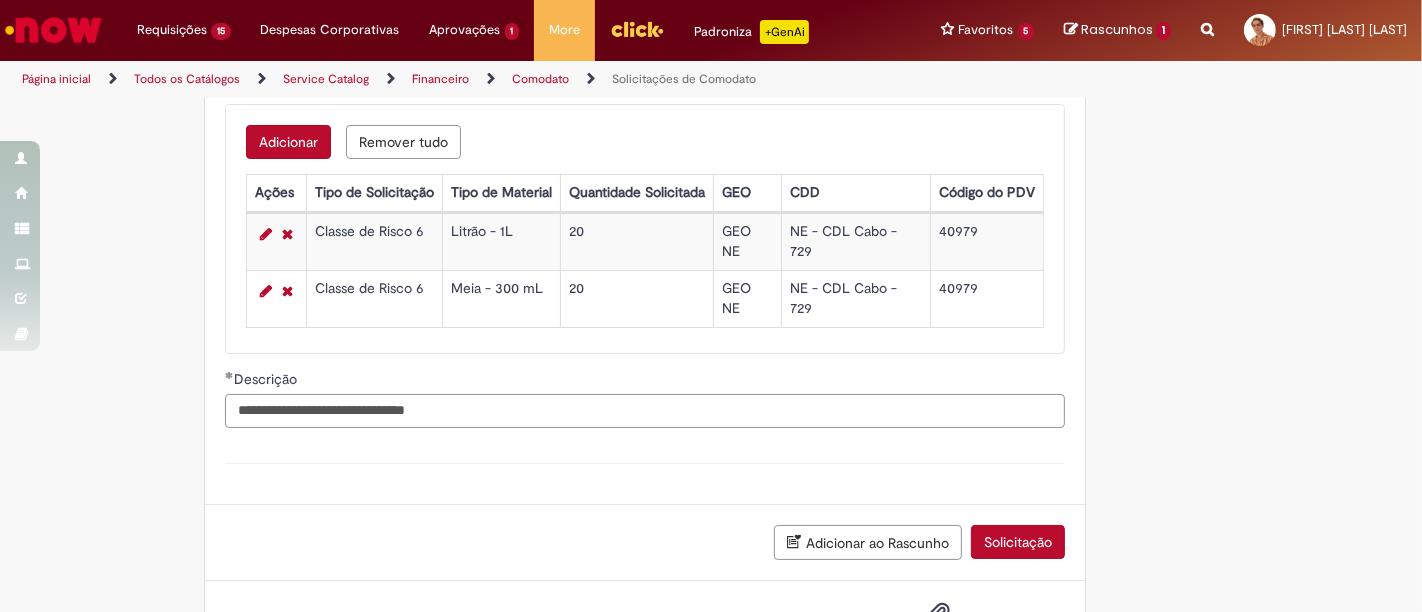 paste on "******" 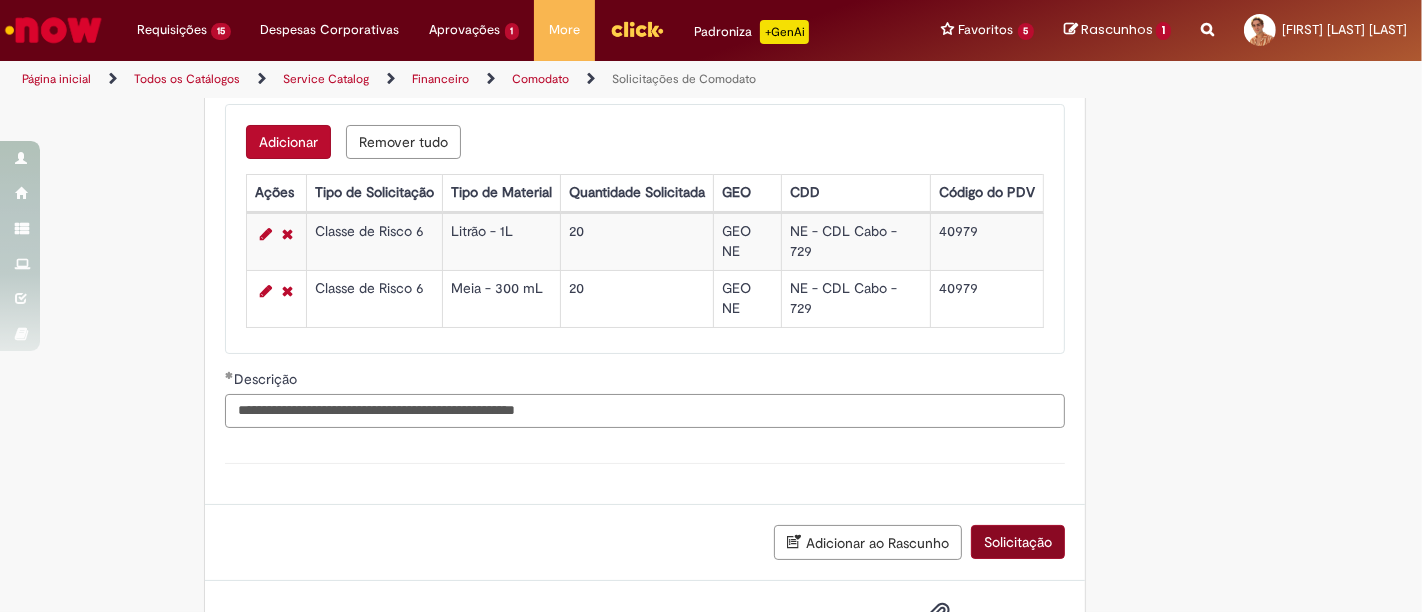 type on "**********" 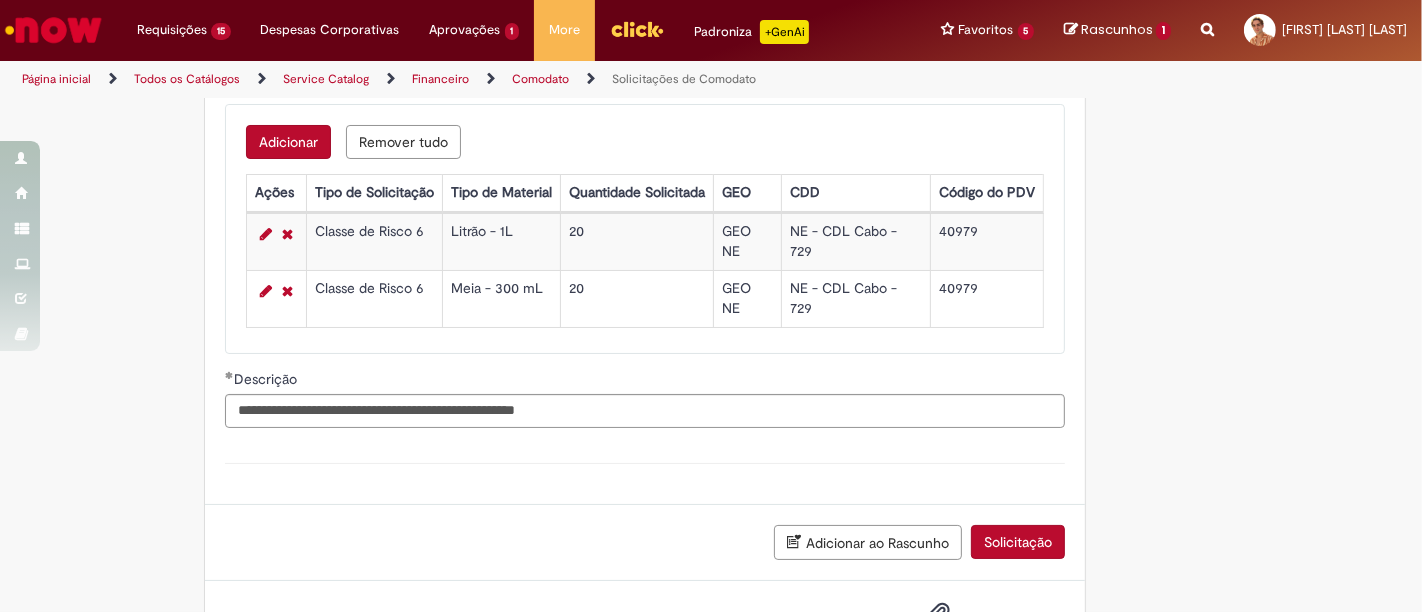 click on "Solicitação" at bounding box center [1018, 542] 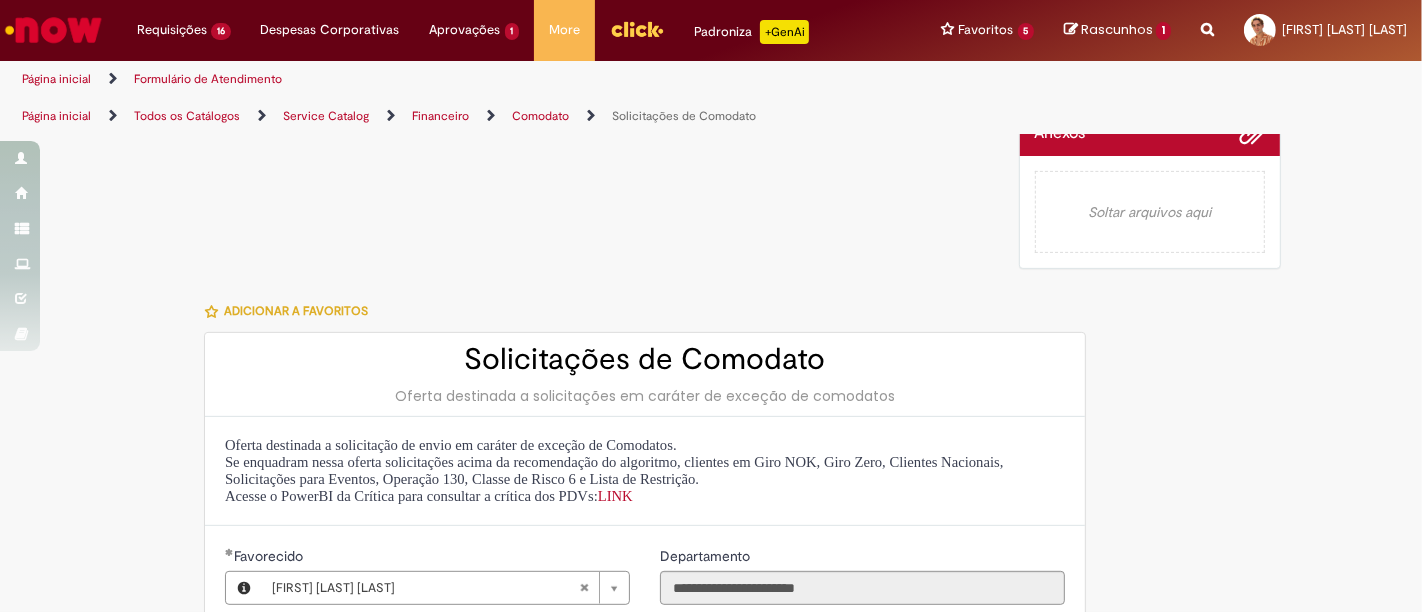 scroll, scrollTop: 0, scrollLeft: 0, axis: both 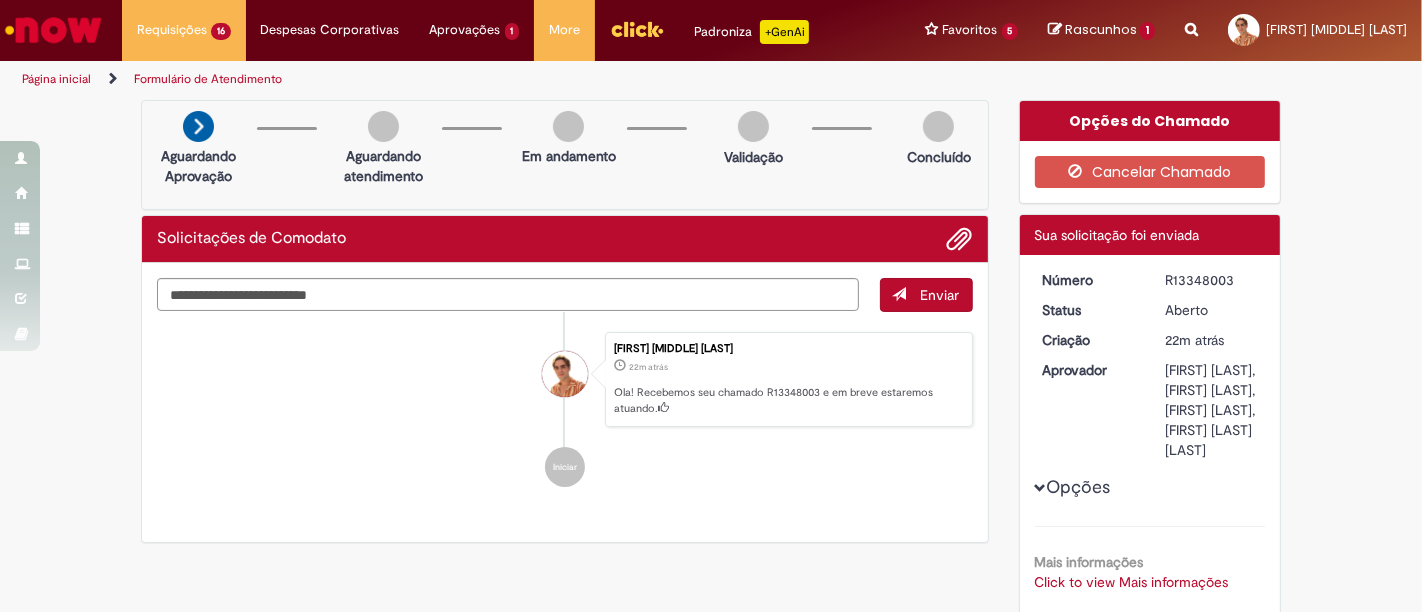 click on "R13348003" at bounding box center [1211, 280] 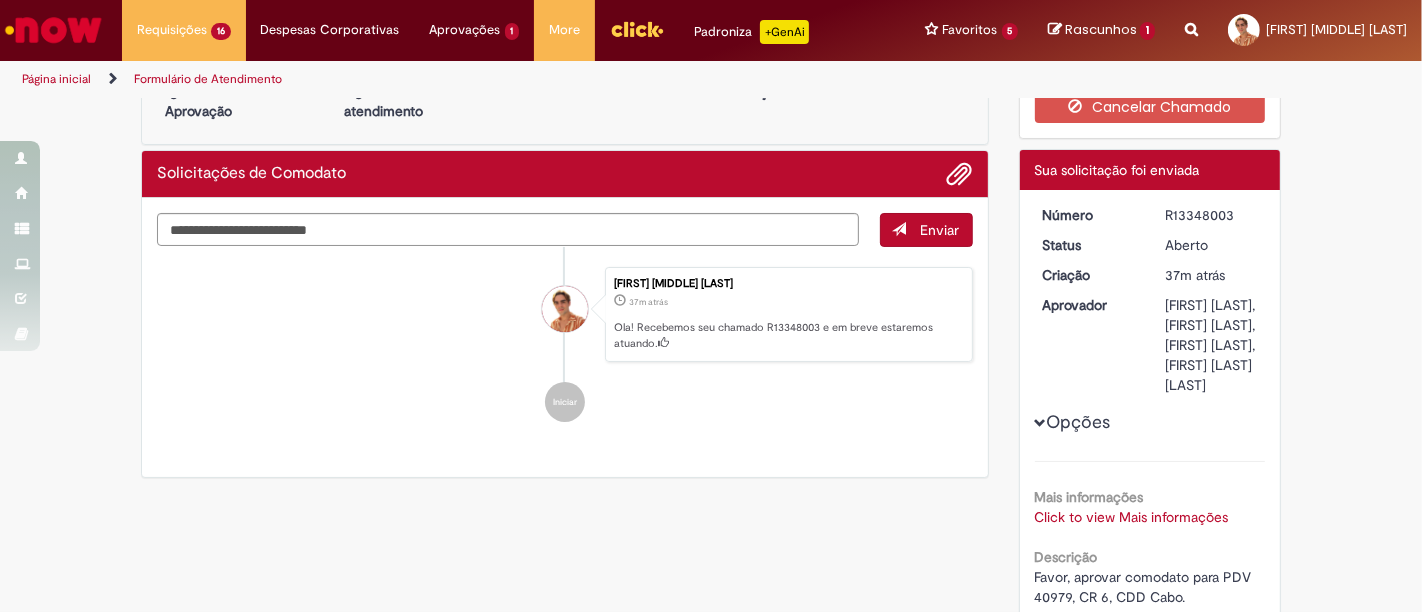 scroll, scrollTop: 62, scrollLeft: 0, axis: vertical 